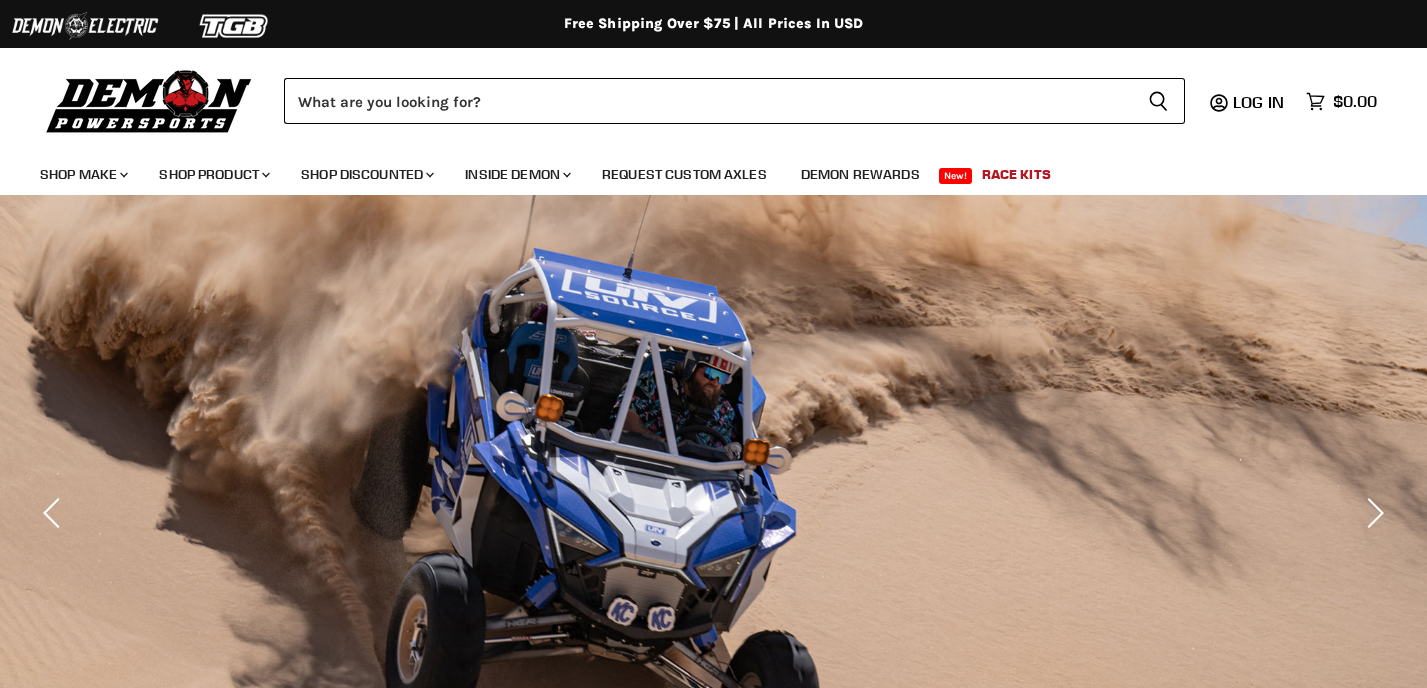 scroll, scrollTop: 0, scrollLeft: 0, axis: both 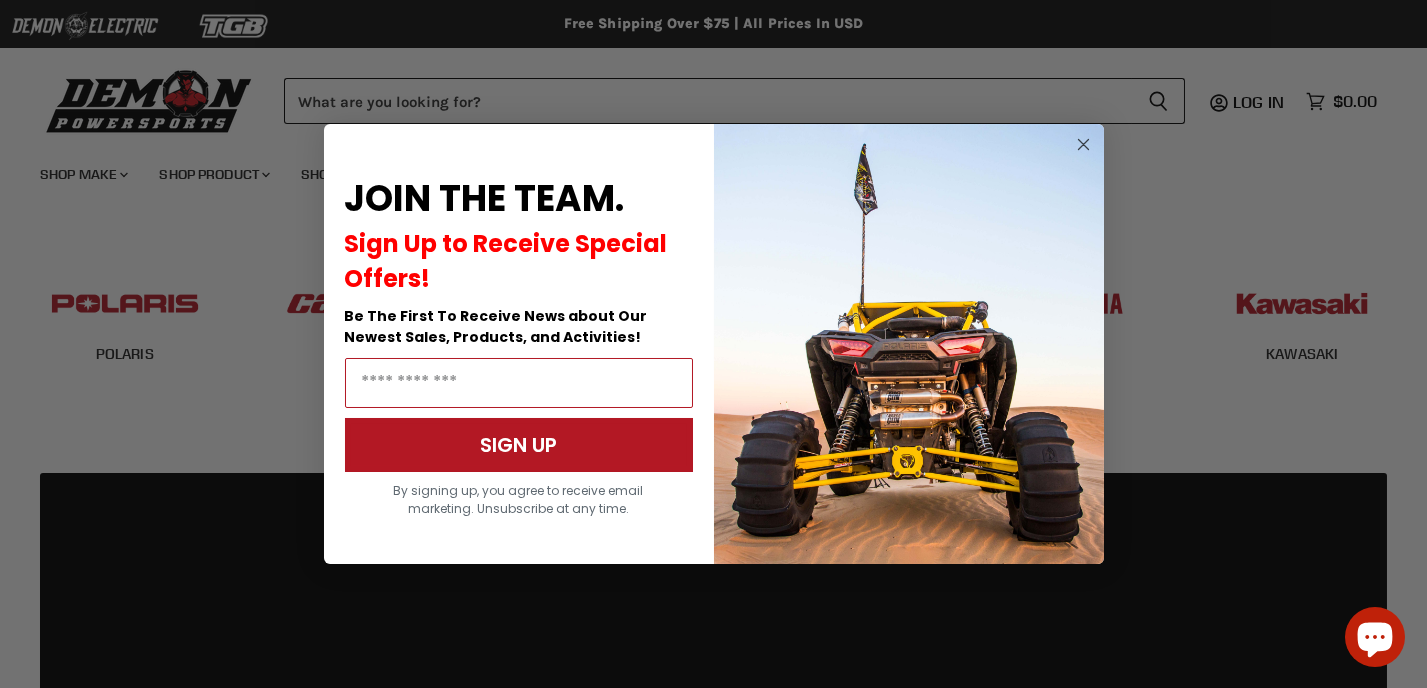 click 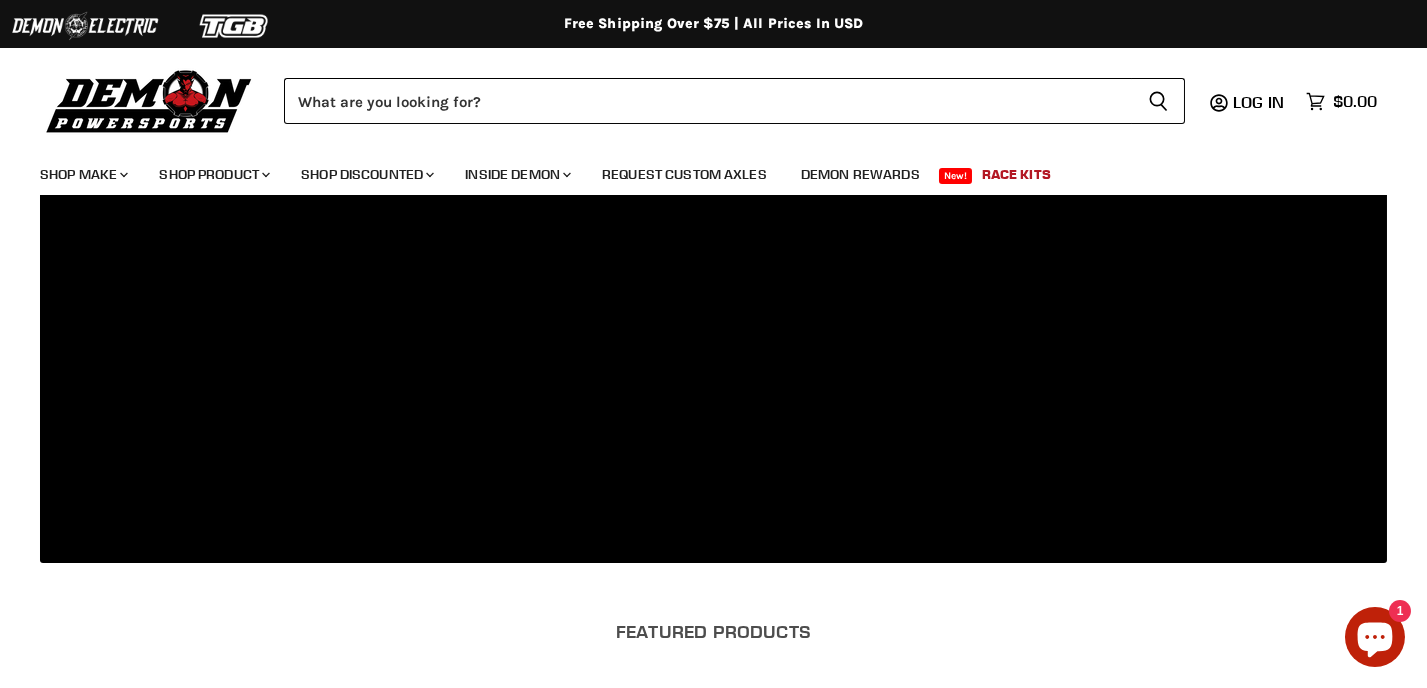 scroll, scrollTop: 1733, scrollLeft: 0, axis: vertical 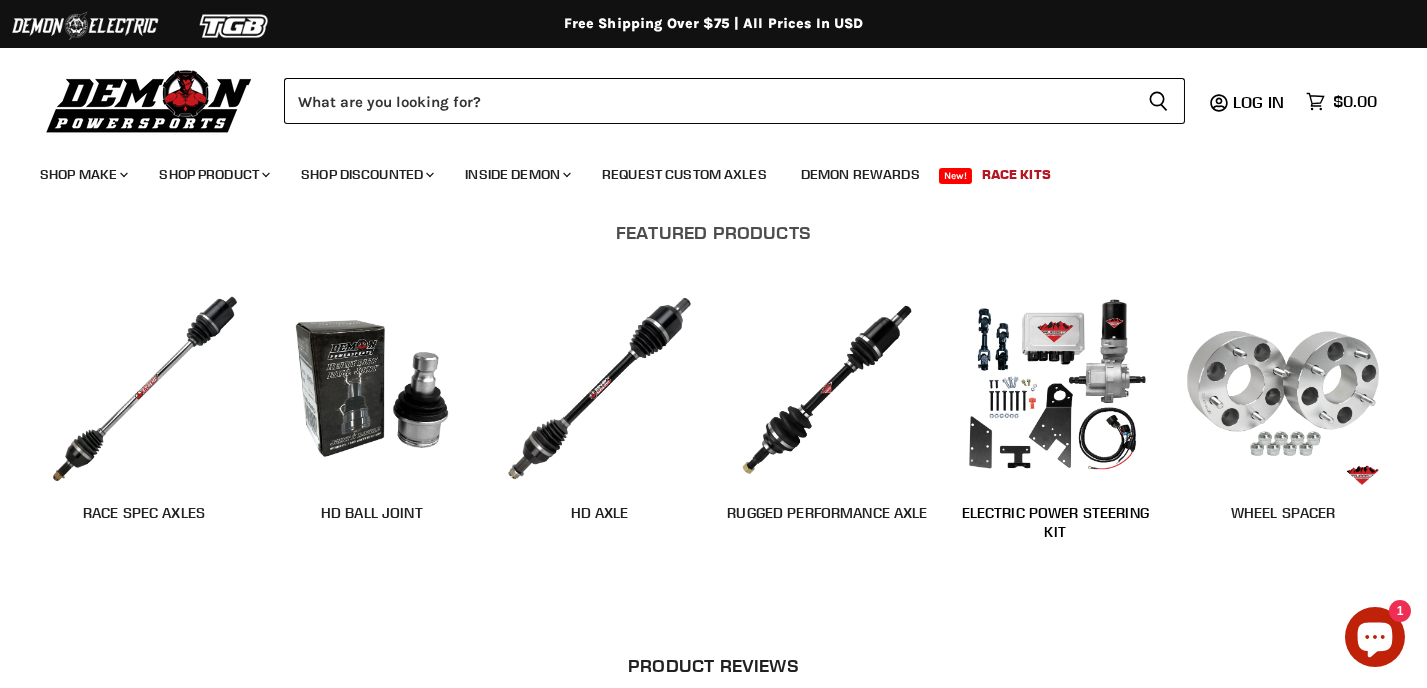 click on "Electric Power Steering Kit" at bounding box center [1055, 523] 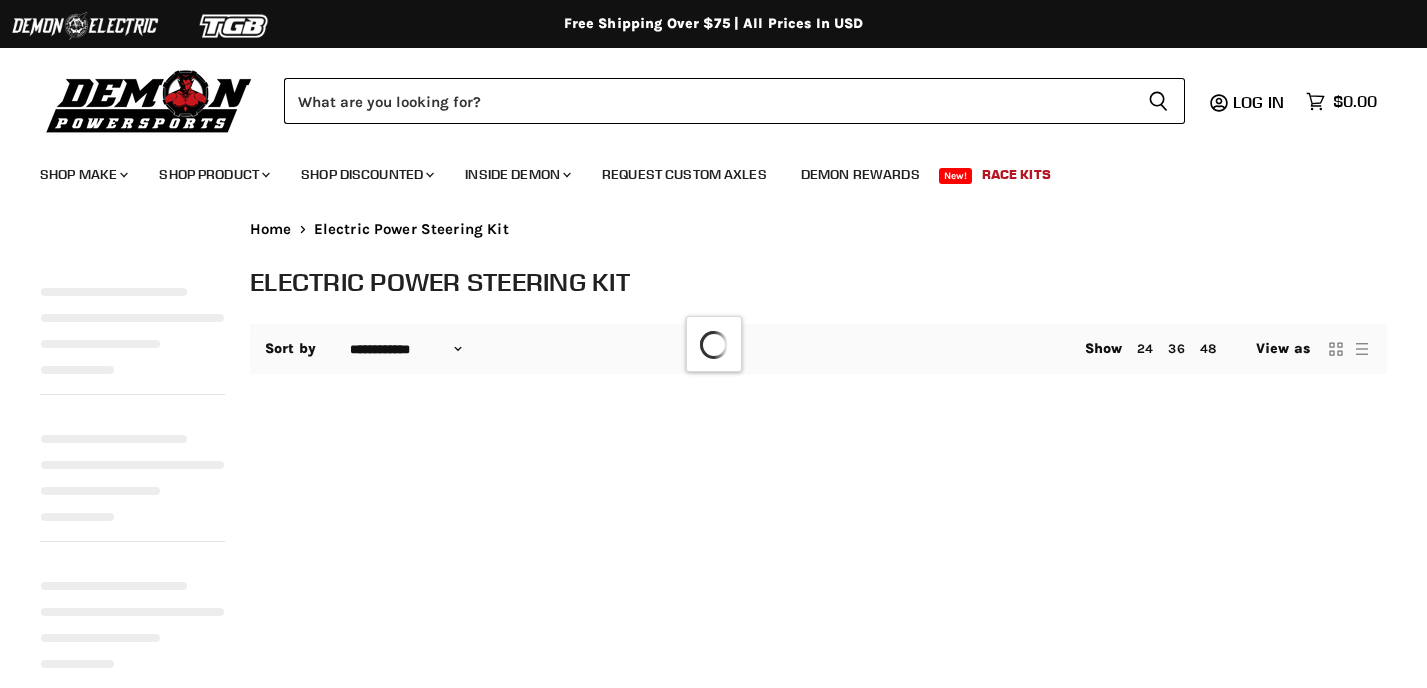 select on "**********" 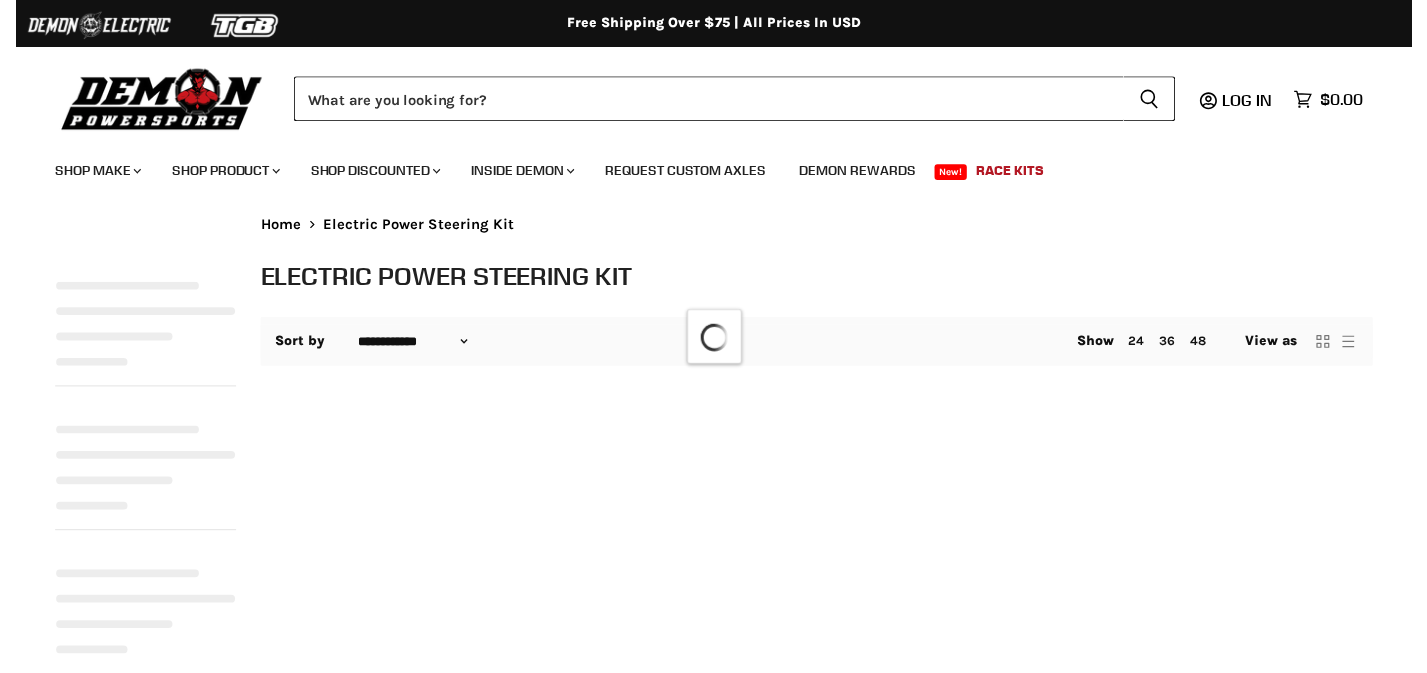 scroll, scrollTop: 0, scrollLeft: 0, axis: both 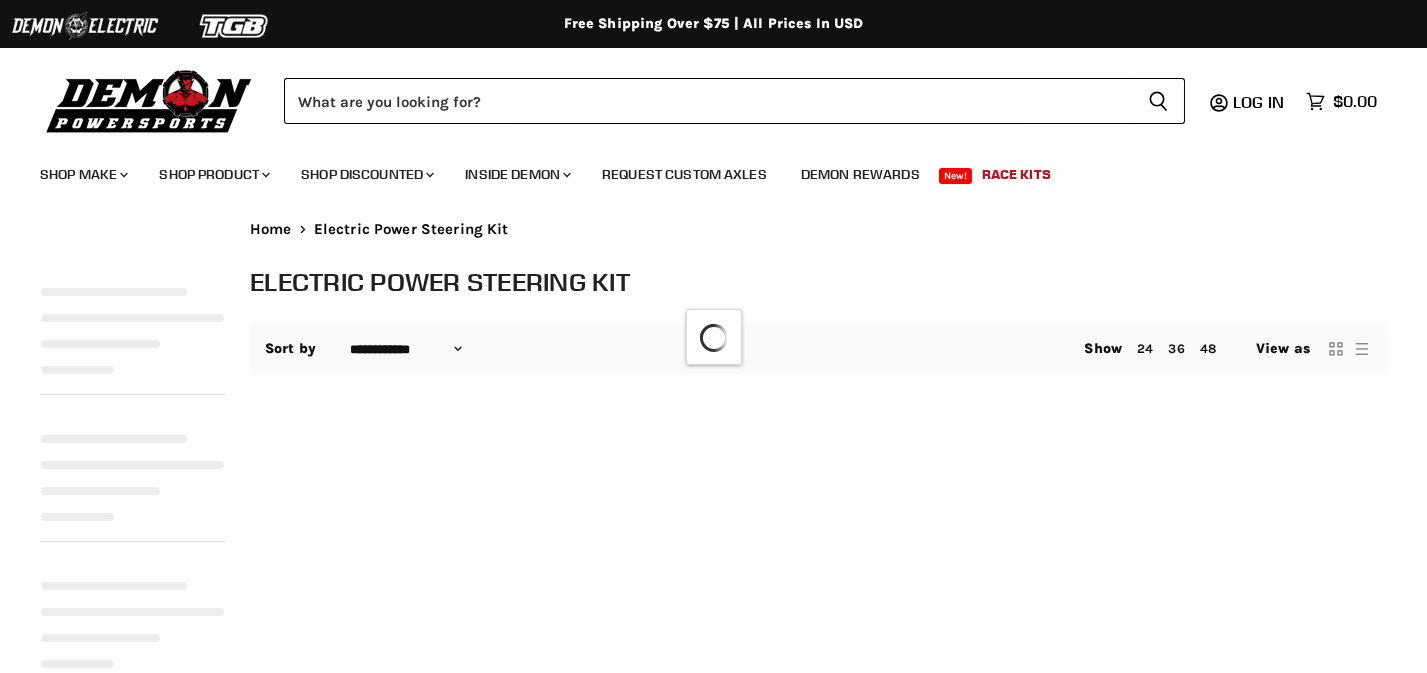 select on "**********" 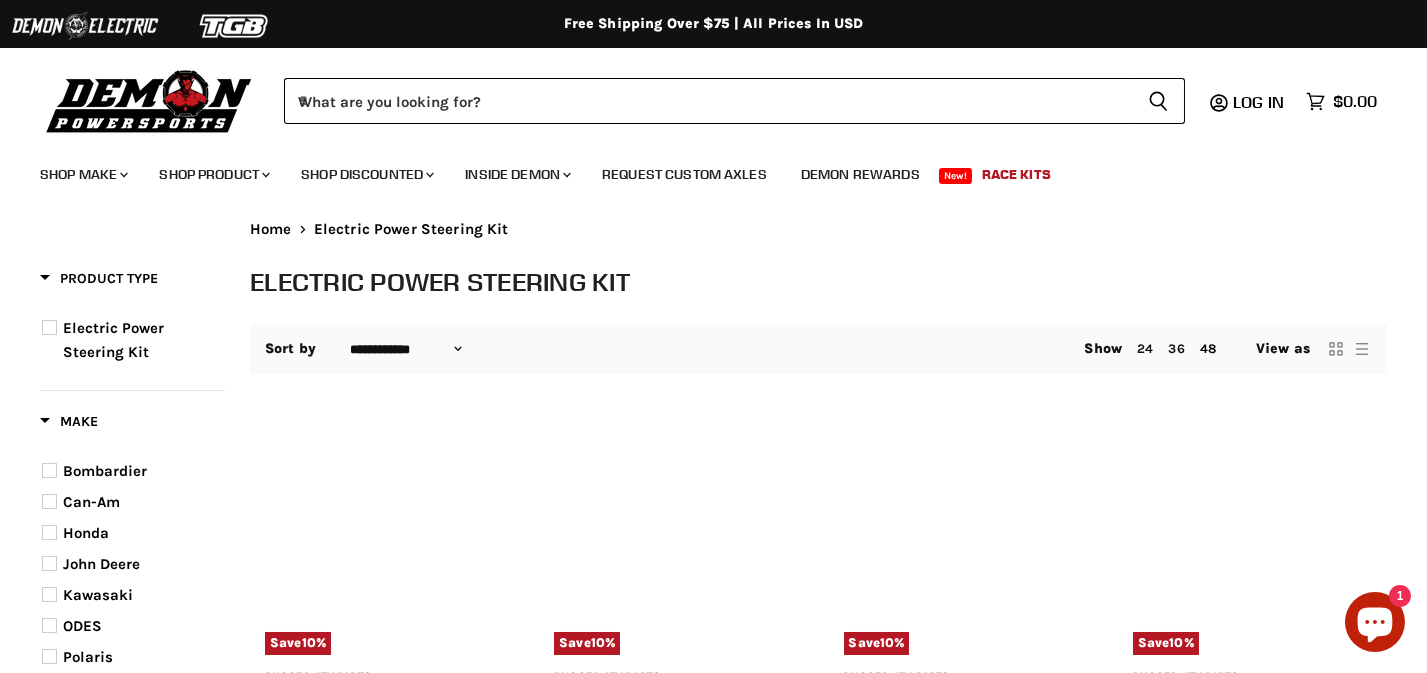 click on "48" at bounding box center (1208, 348) 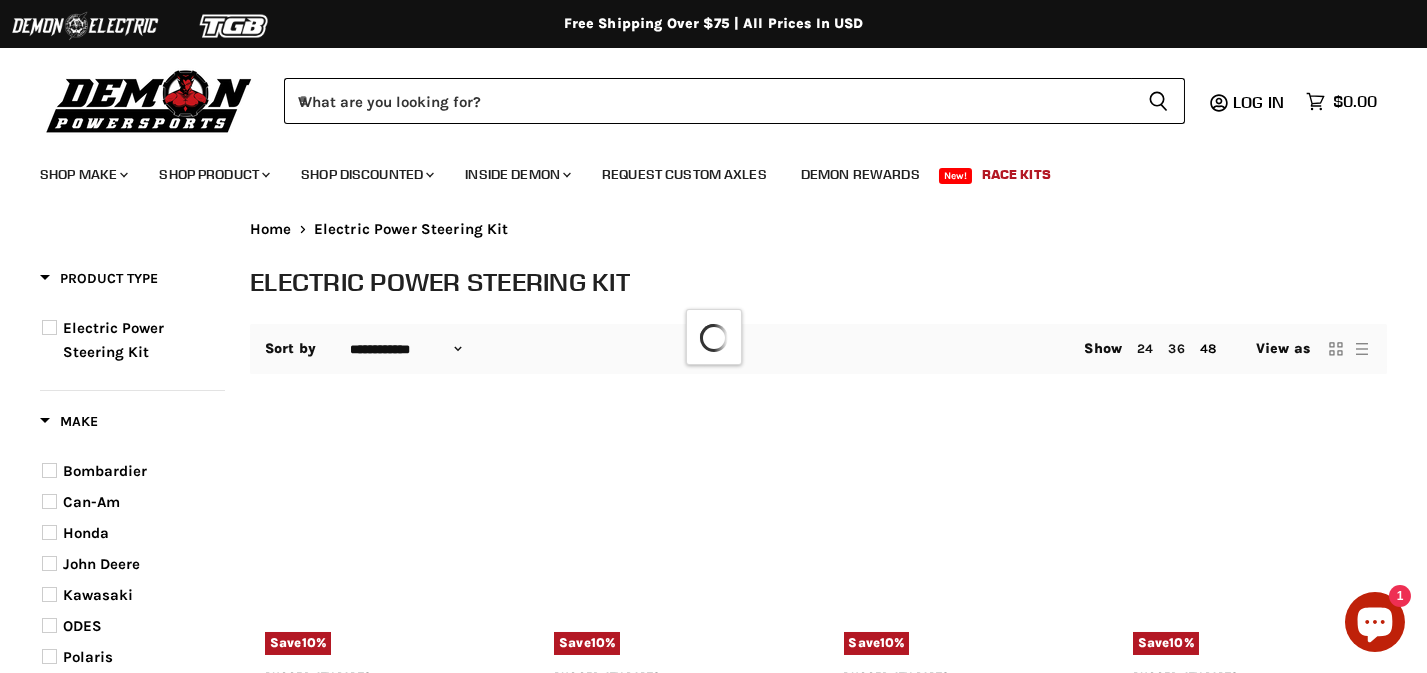 select on "**********" 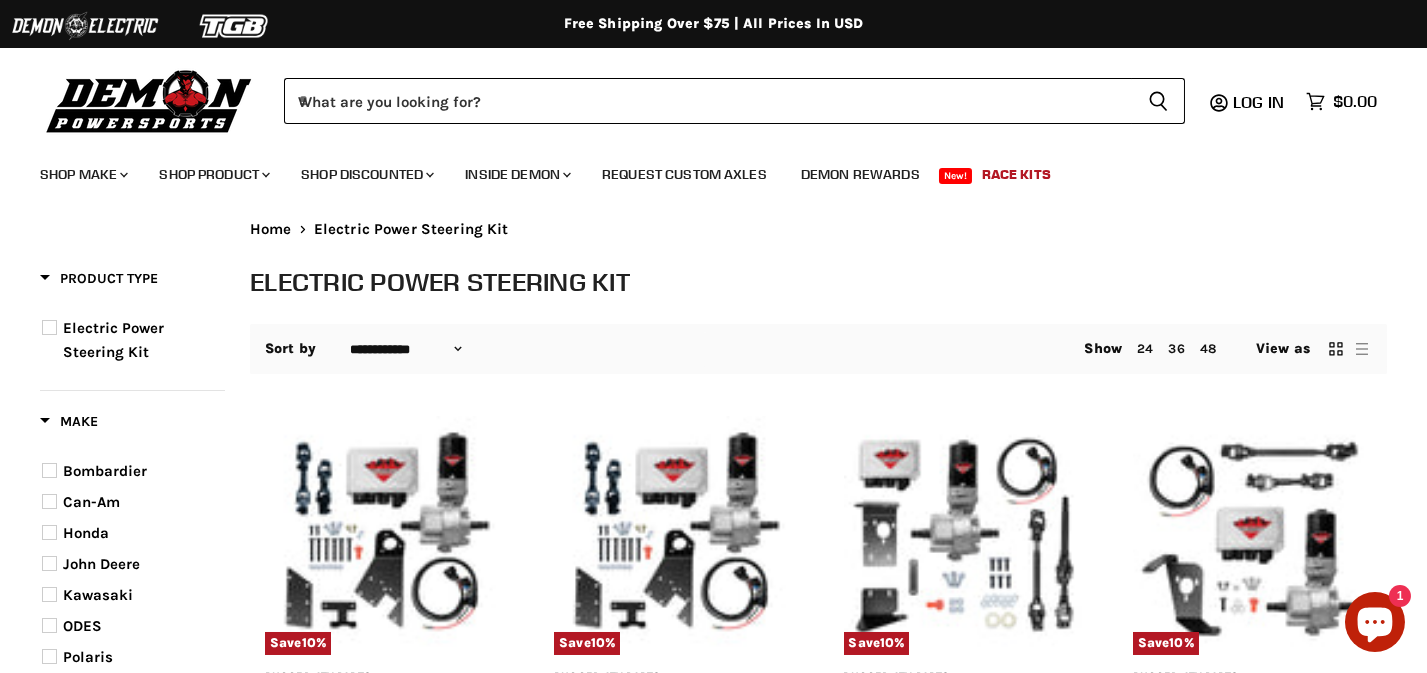 scroll, scrollTop: 0, scrollLeft: 0, axis: both 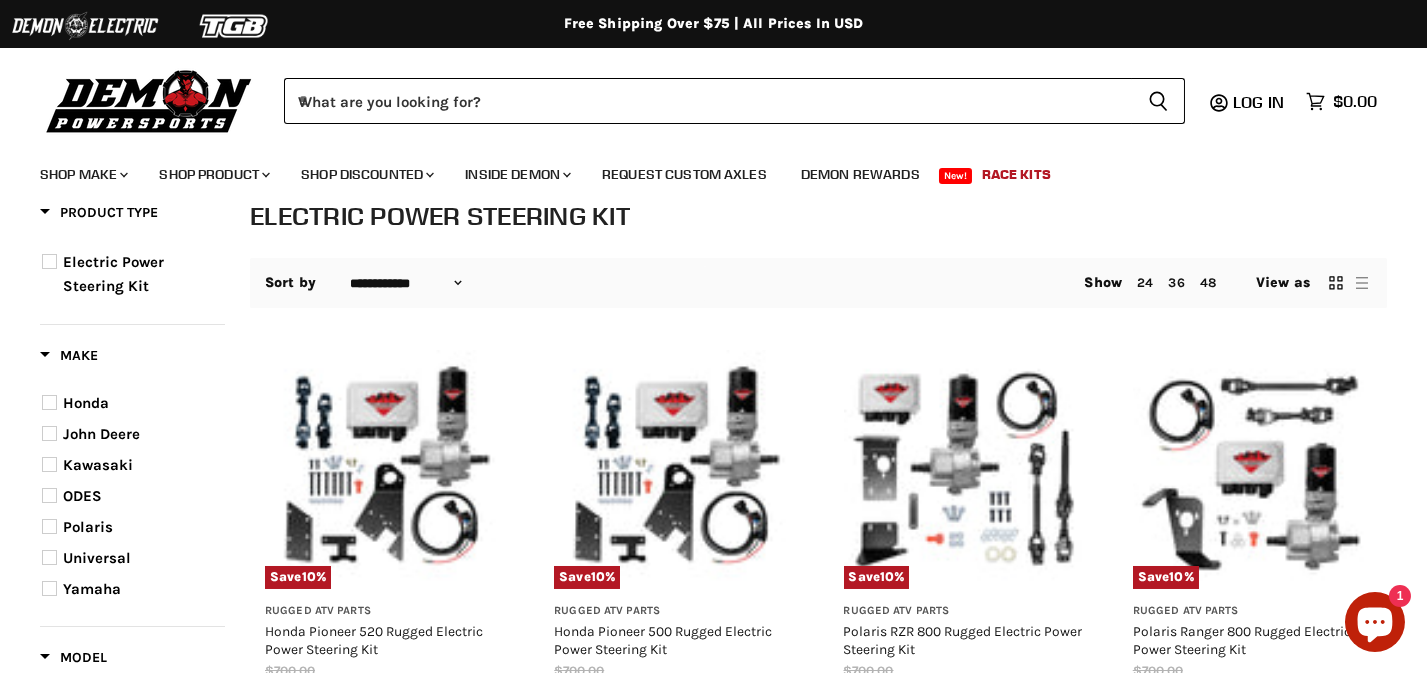 click at bounding box center [49, 557] 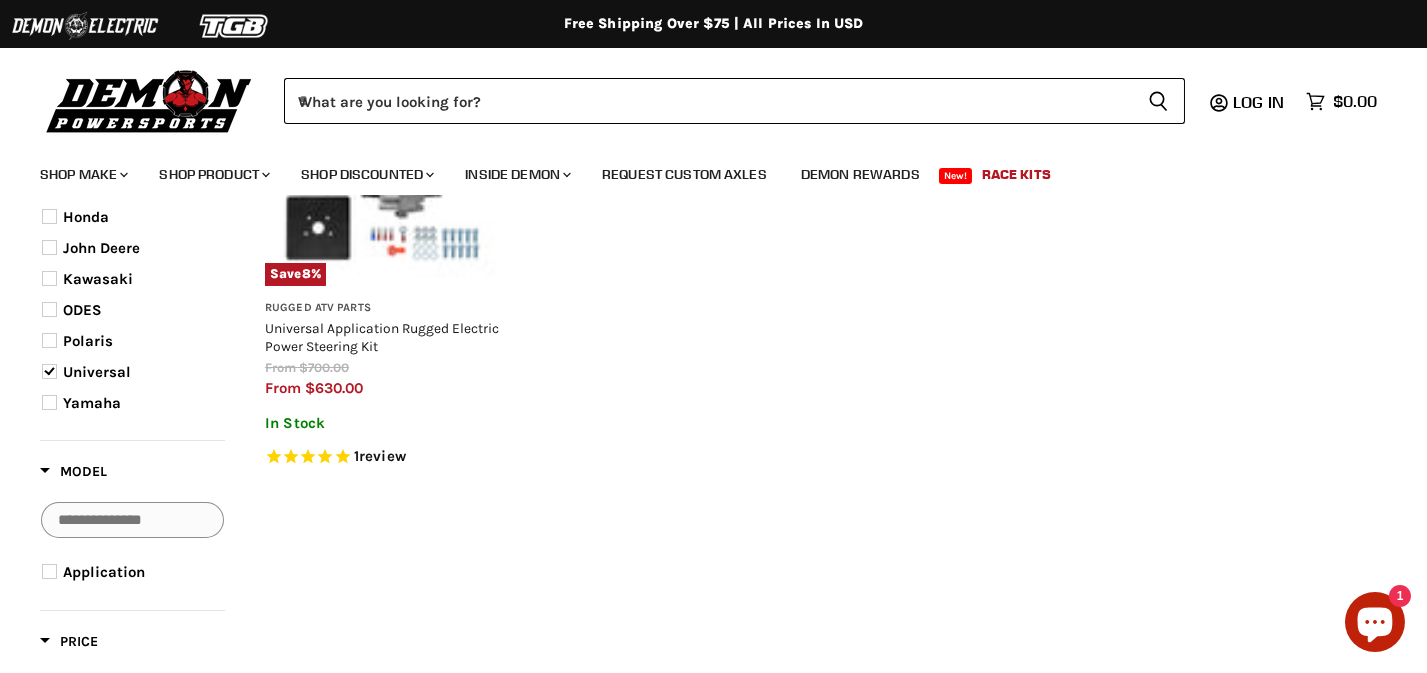 scroll, scrollTop: 448, scrollLeft: 0, axis: vertical 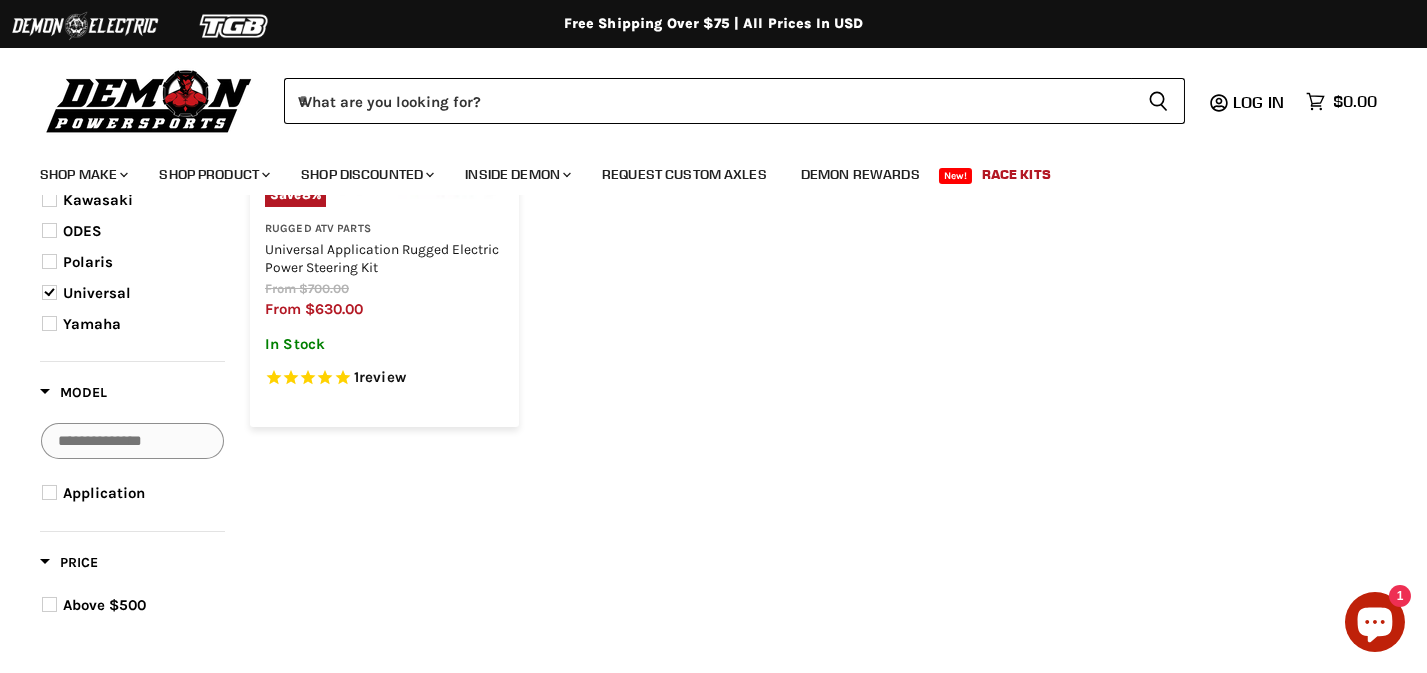 click at bounding box center [342, 378] 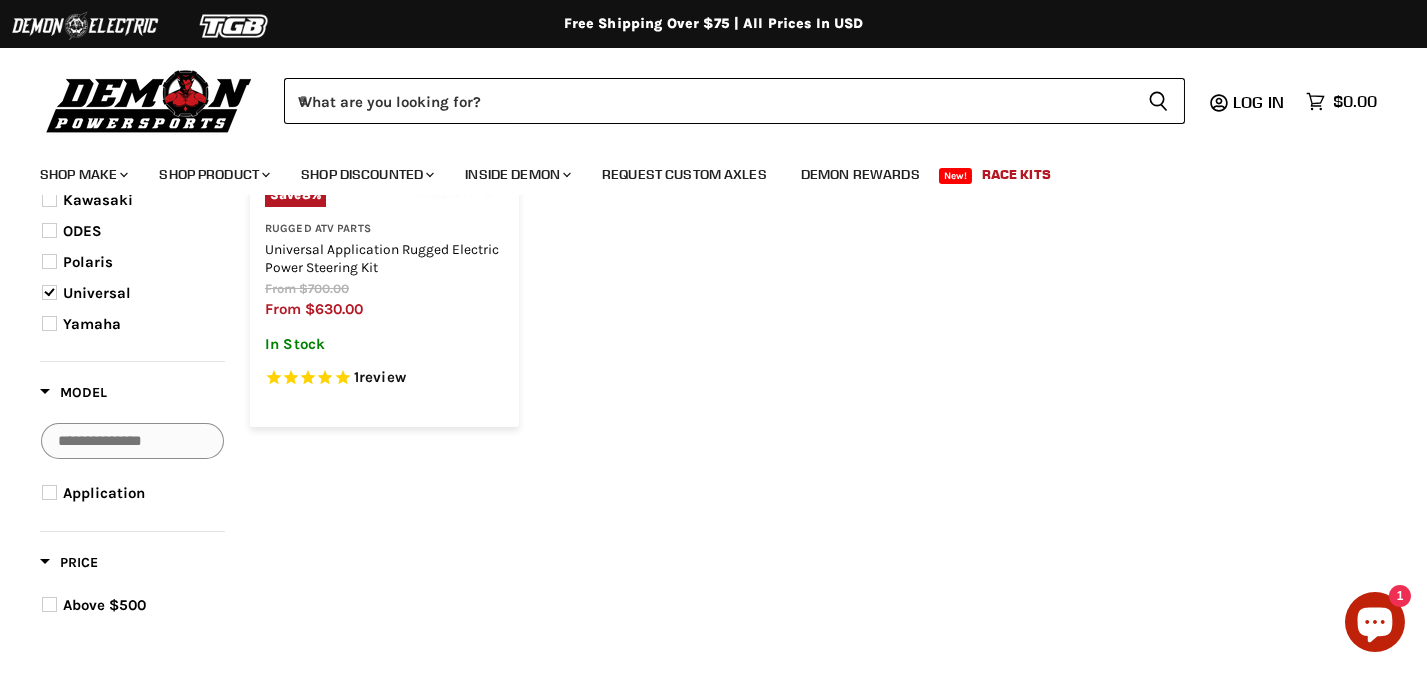 click on "Universal Application Rugged Electric Power Steering Kit" at bounding box center [382, 258] 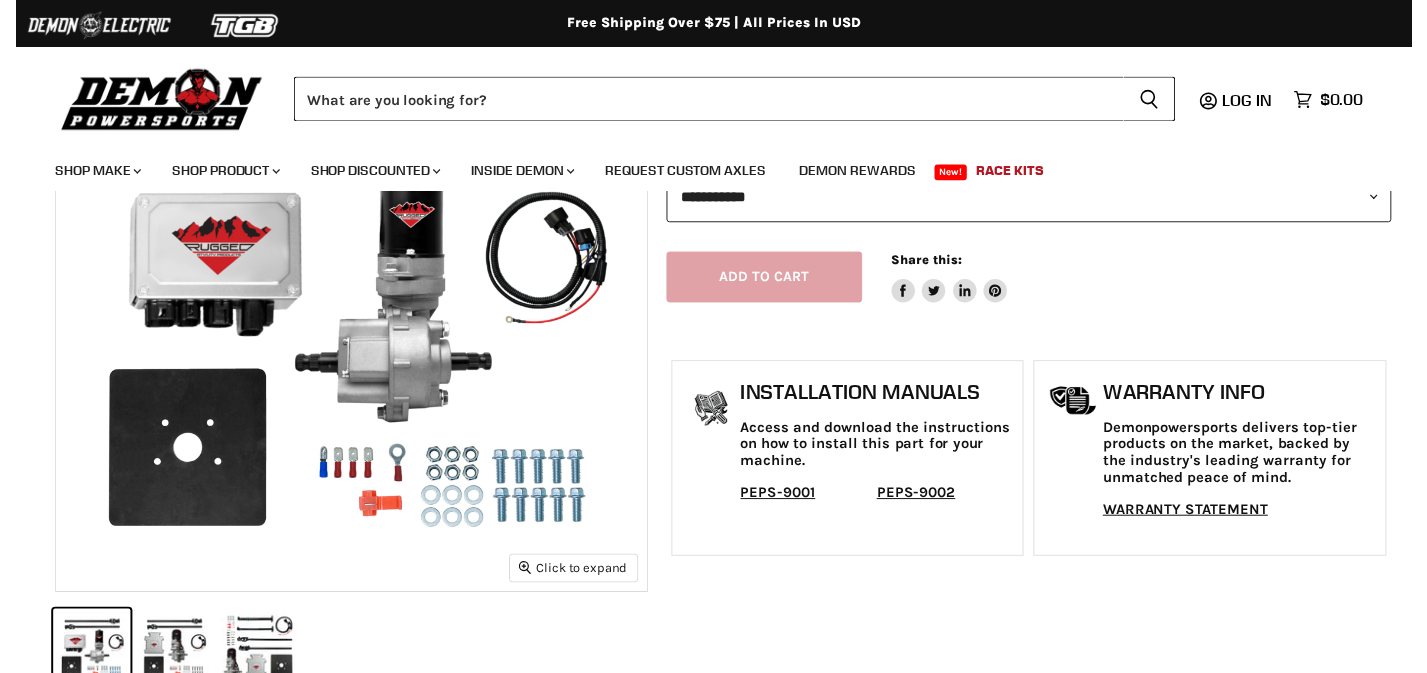 scroll, scrollTop: 266, scrollLeft: 0, axis: vertical 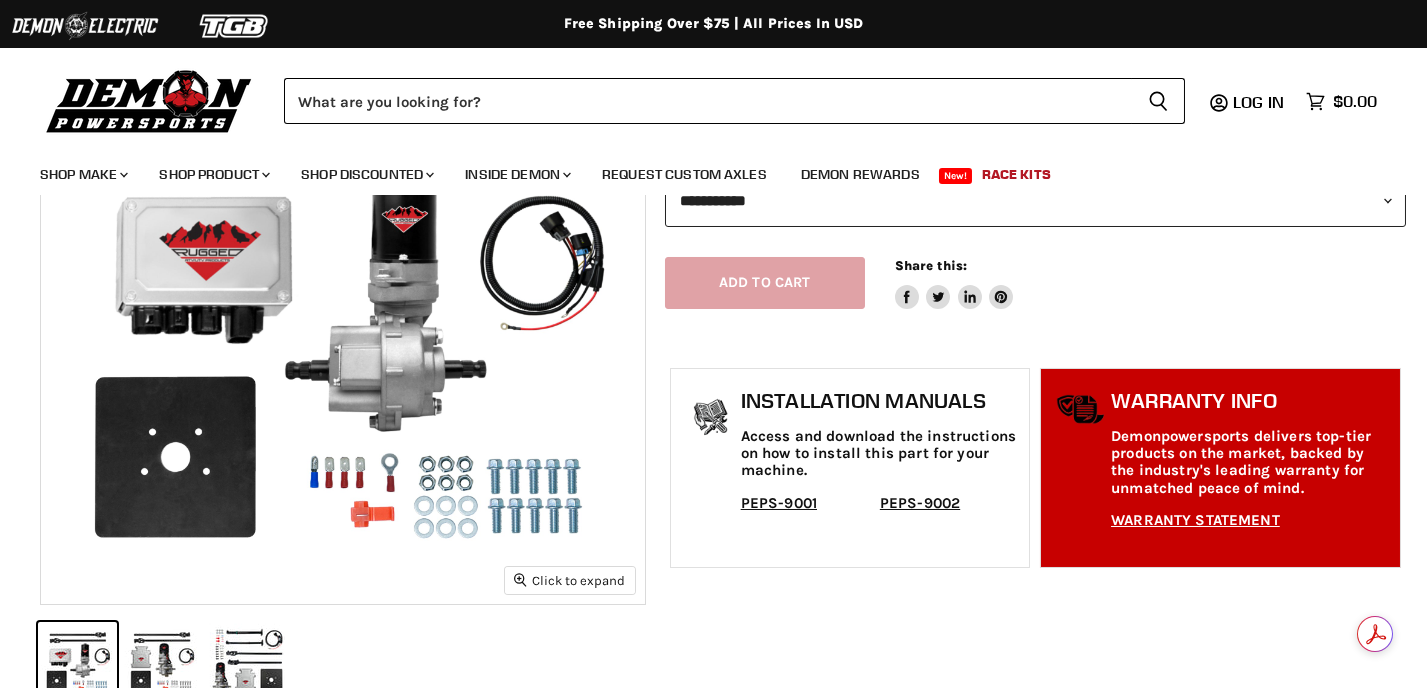 select on "******" 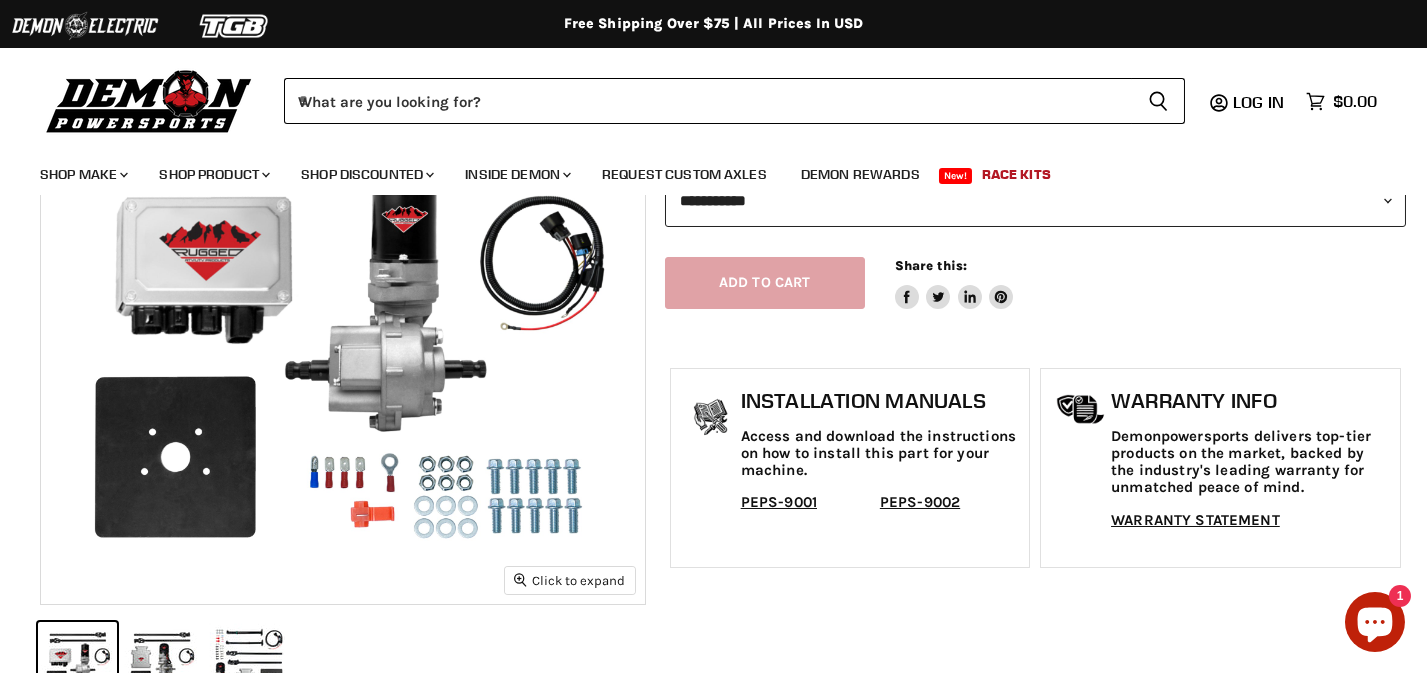 scroll, scrollTop: 400, scrollLeft: 0, axis: vertical 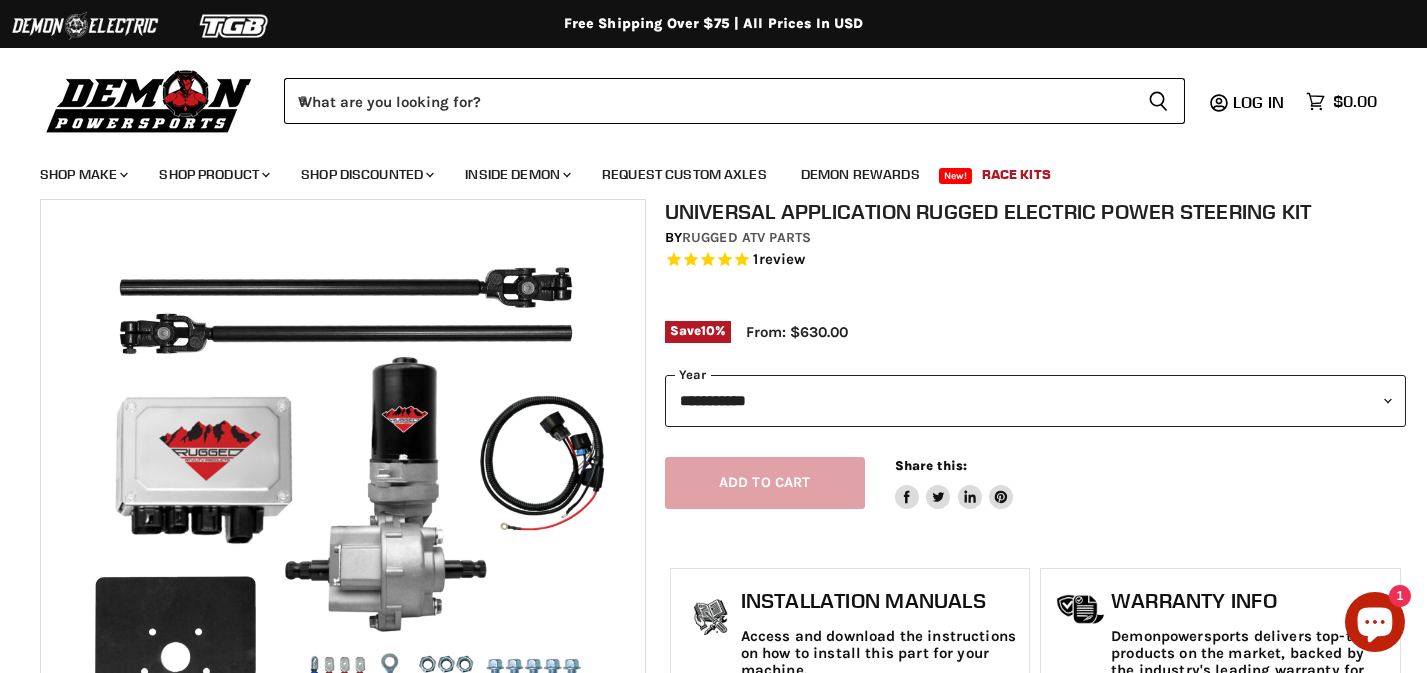 click on "**********" at bounding box center (1035, 401) 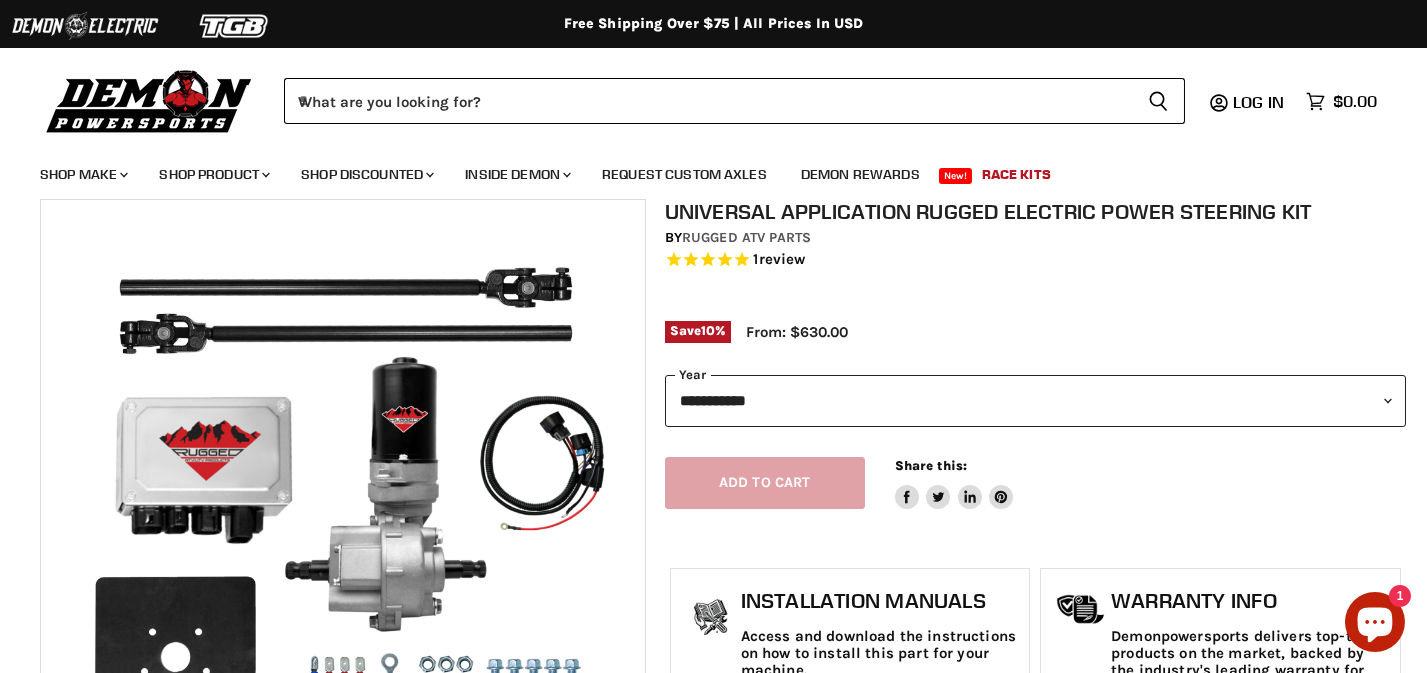 select on "********" 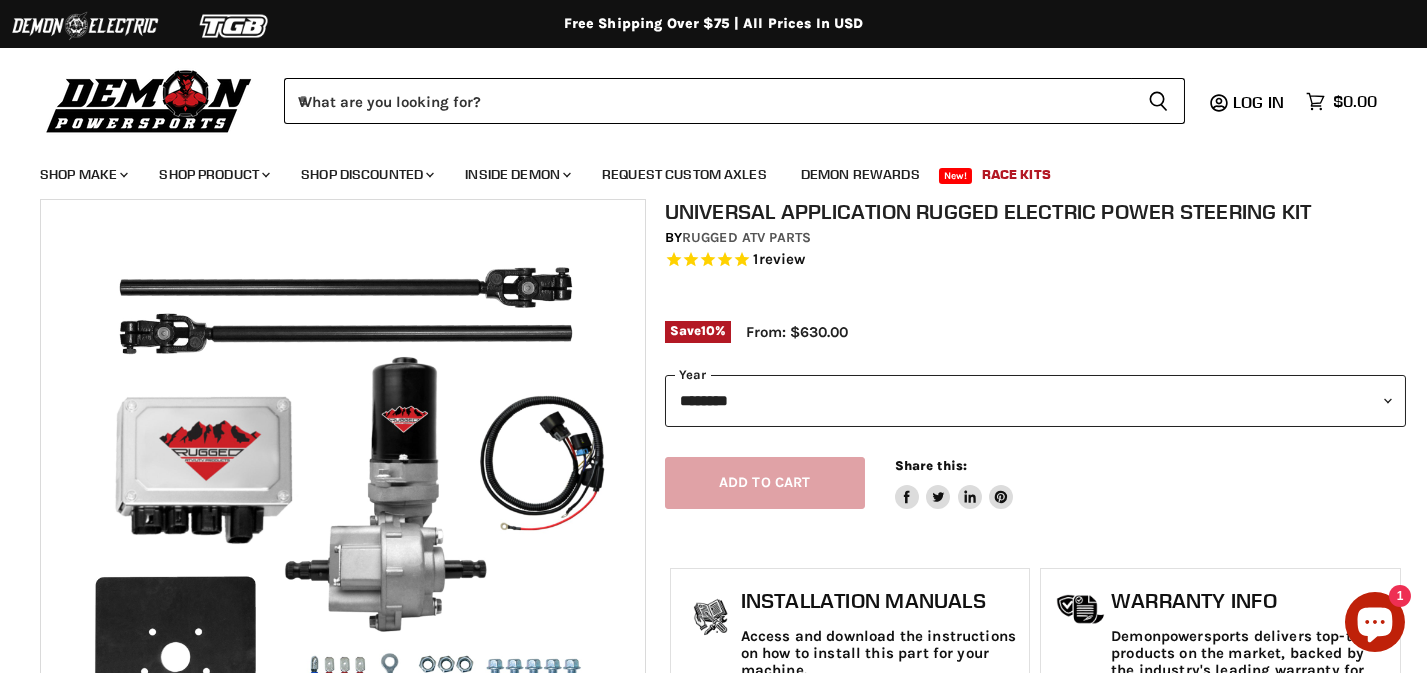 click on "**********" at bounding box center (1035, 401) 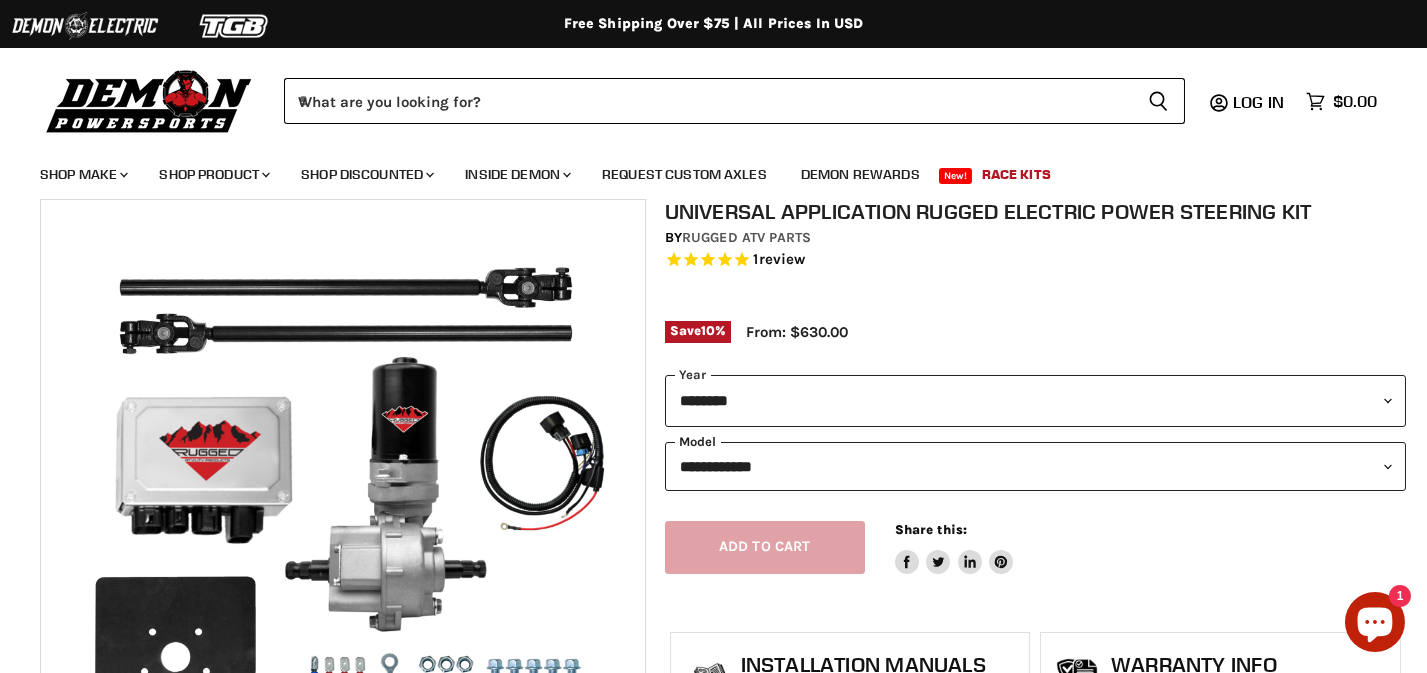 click on "**********" at bounding box center (1035, 466) 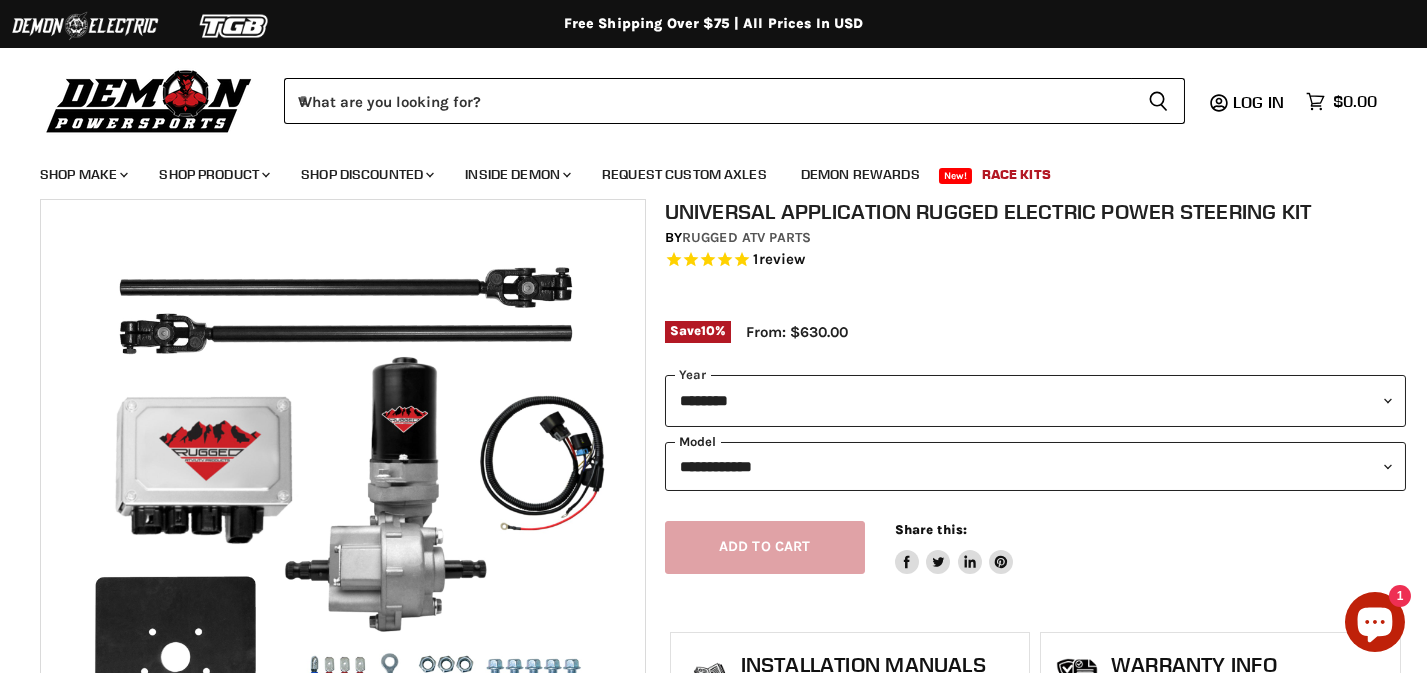 select on "*********" 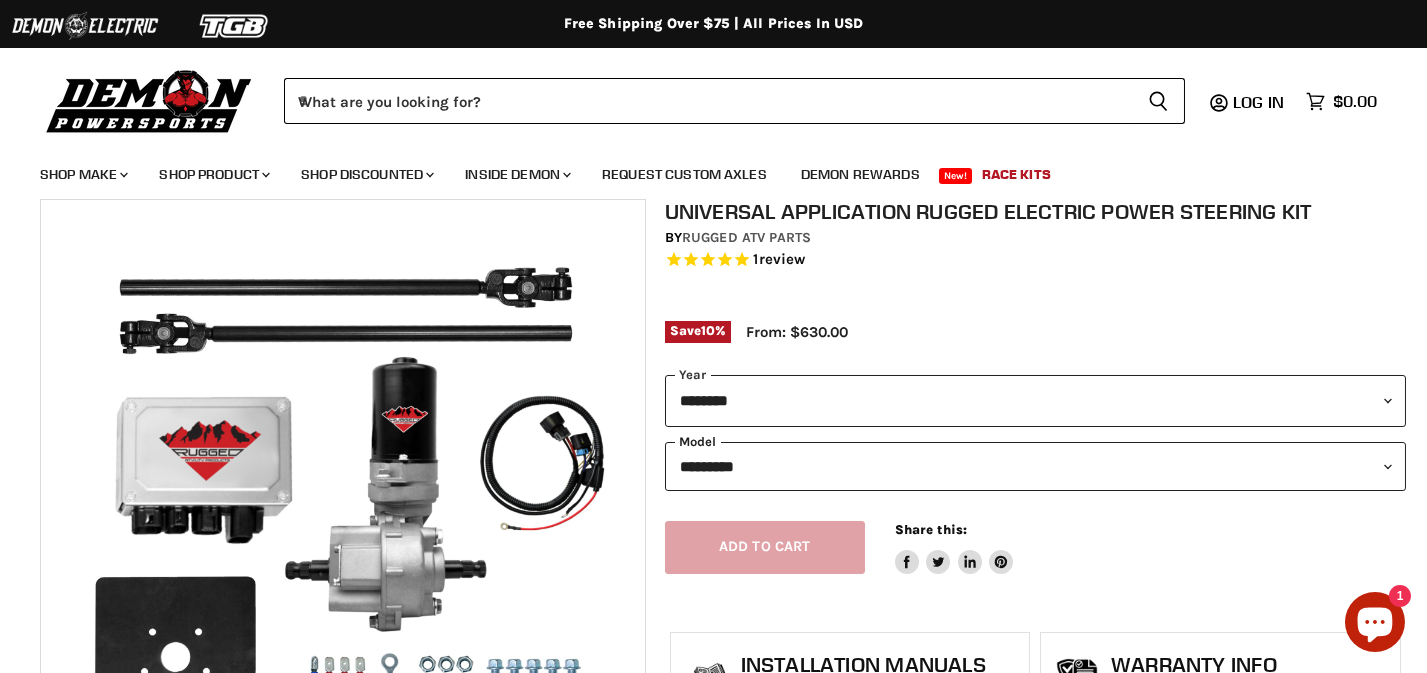 click on "**********" at bounding box center (1035, 466) 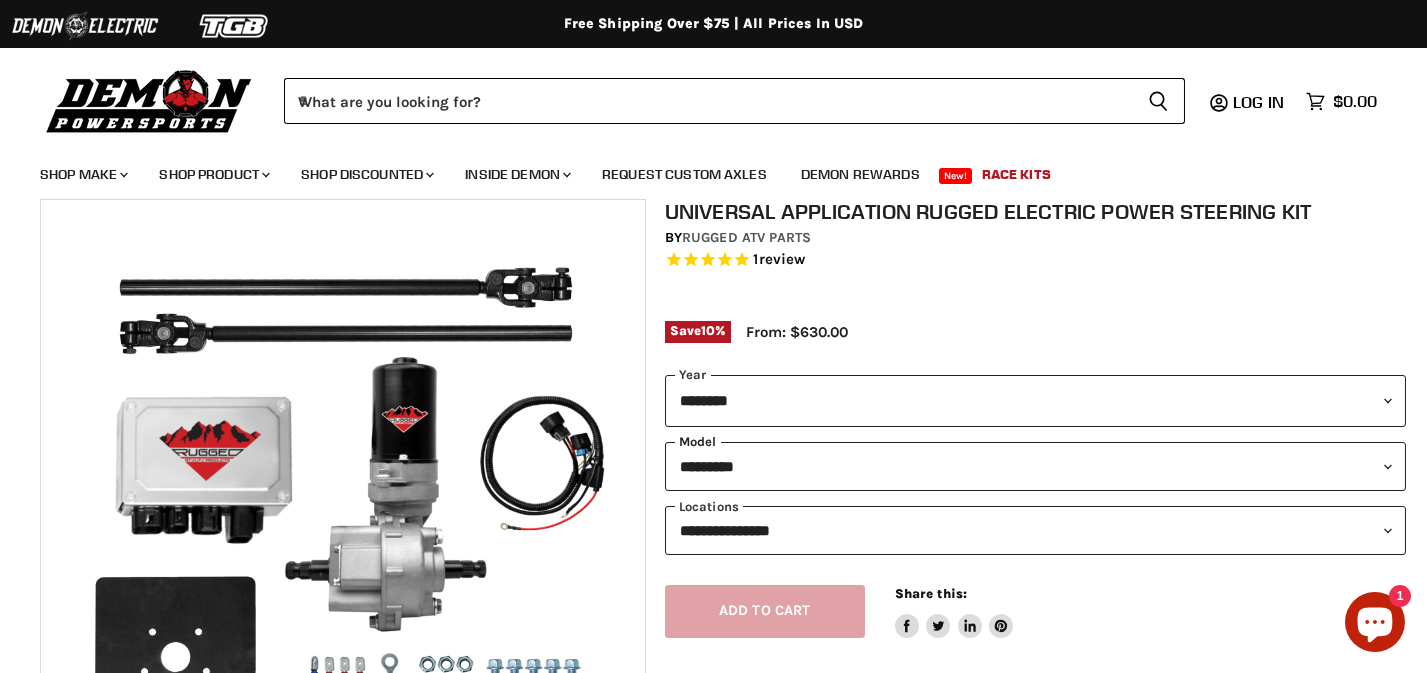 scroll, scrollTop: 200, scrollLeft: 0, axis: vertical 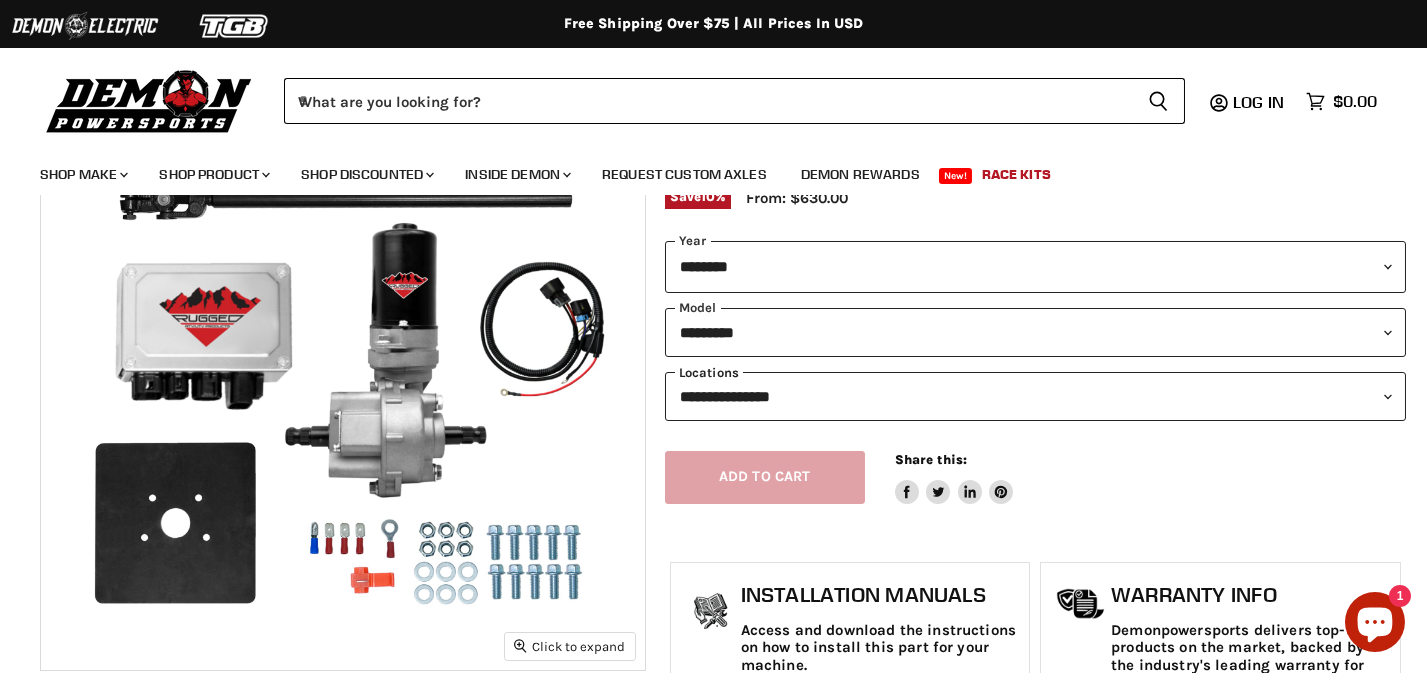 click on "**********" at bounding box center [1035, 396] 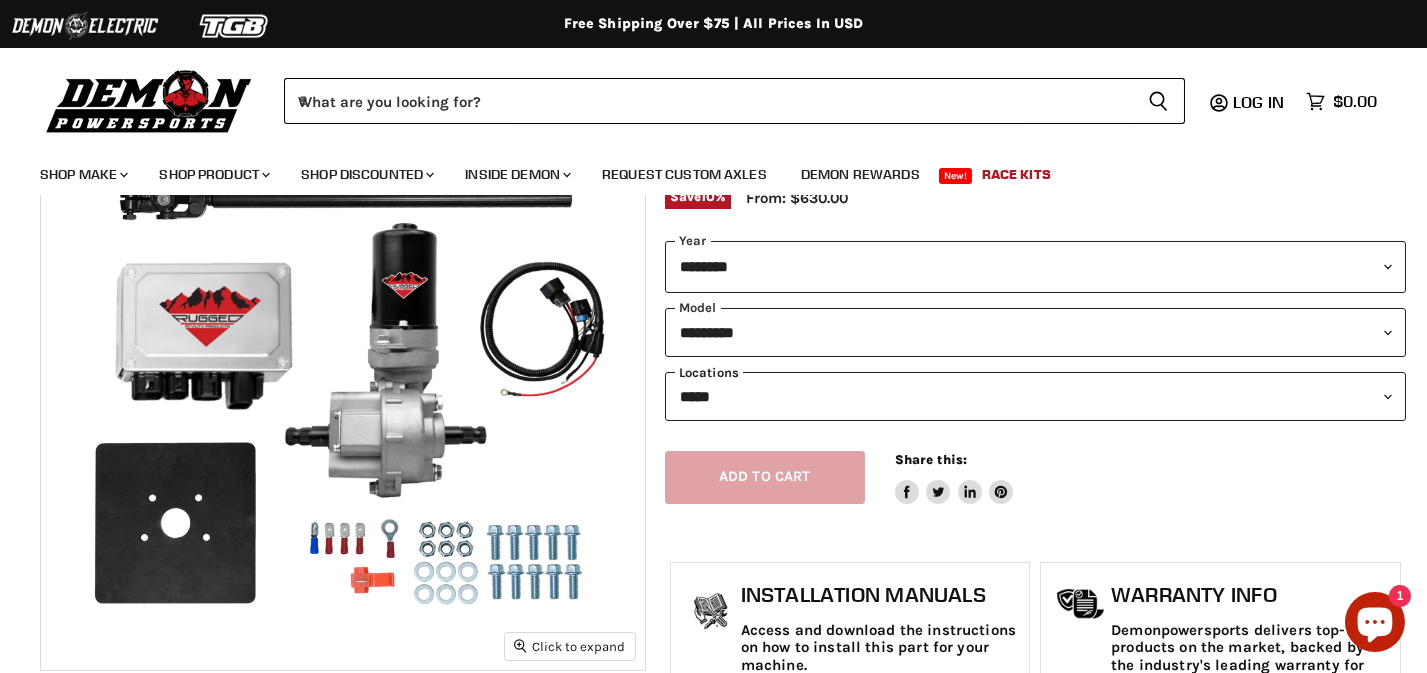 click on "**********" at bounding box center [1035, 396] 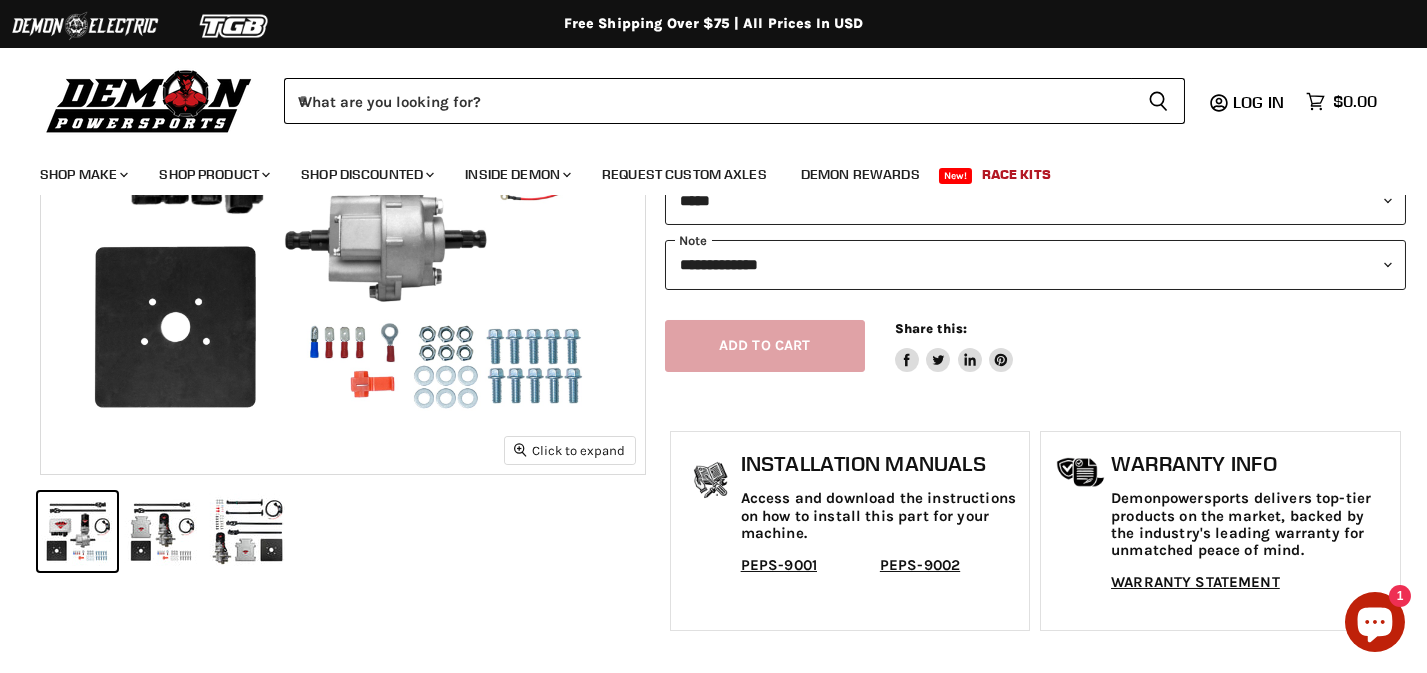 scroll, scrollTop: 400, scrollLeft: 0, axis: vertical 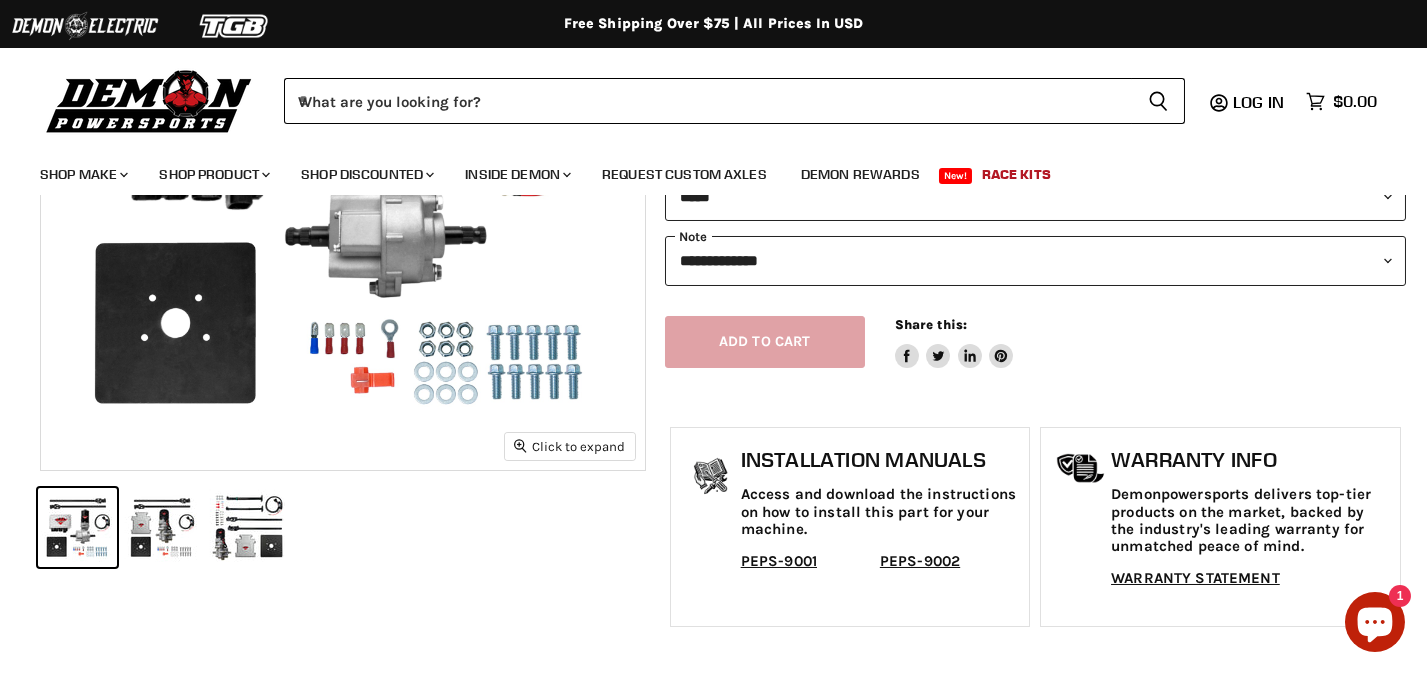 click on "**********" at bounding box center [1035, 260] 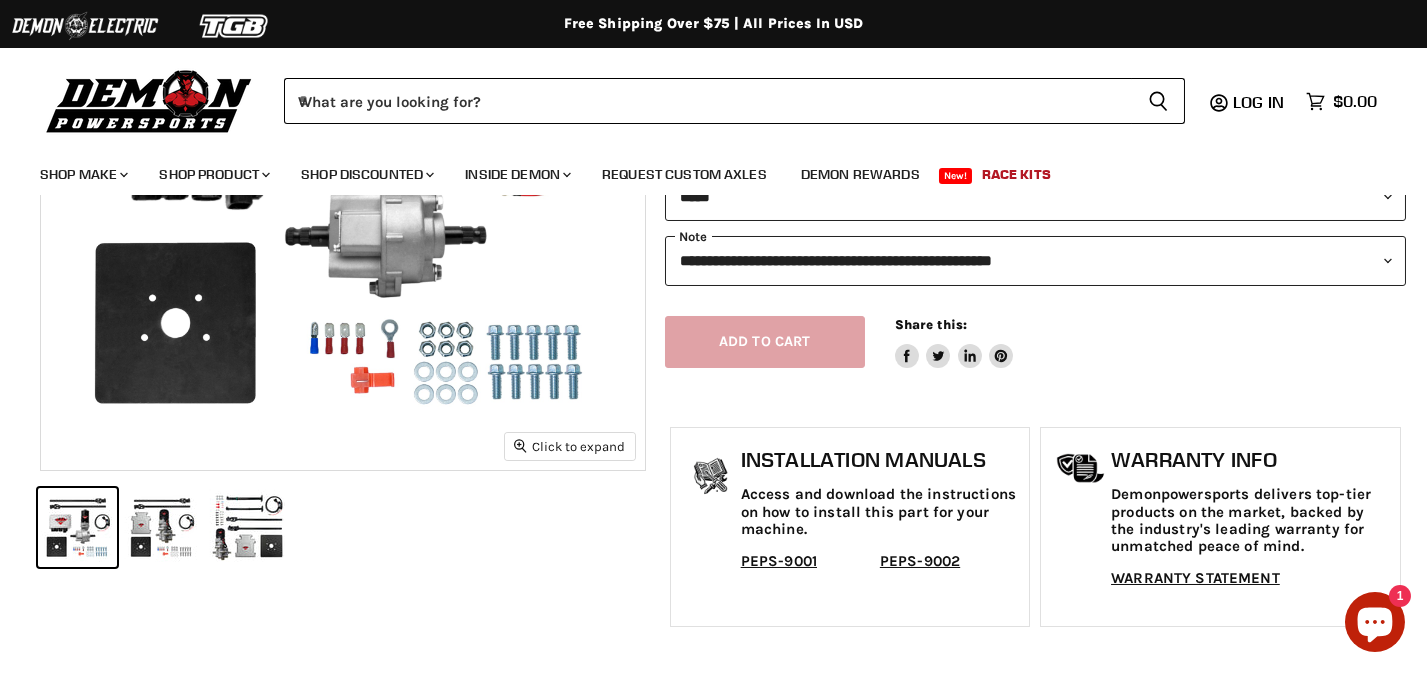 click on "**********" at bounding box center [1035, 260] 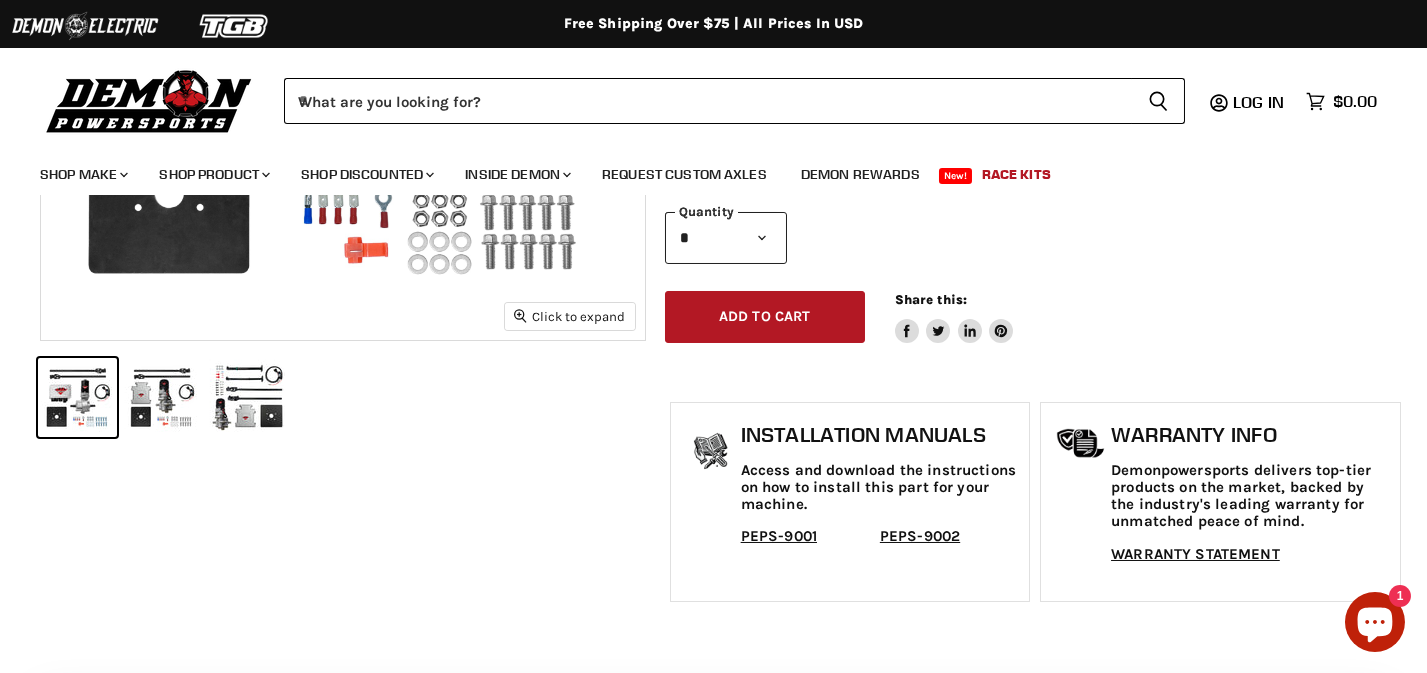 scroll, scrollTop: 533, scrollLeft: 0, axis: vertical 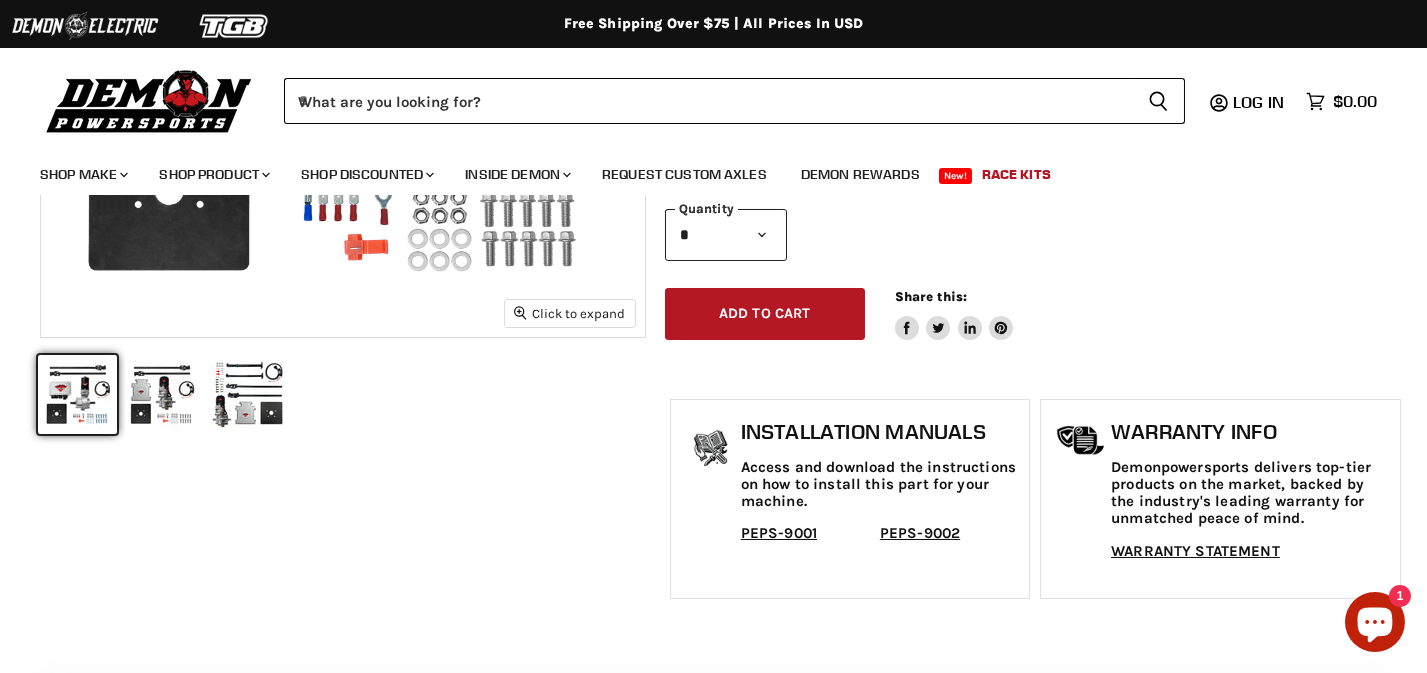 click at bounding box center (77, 394) 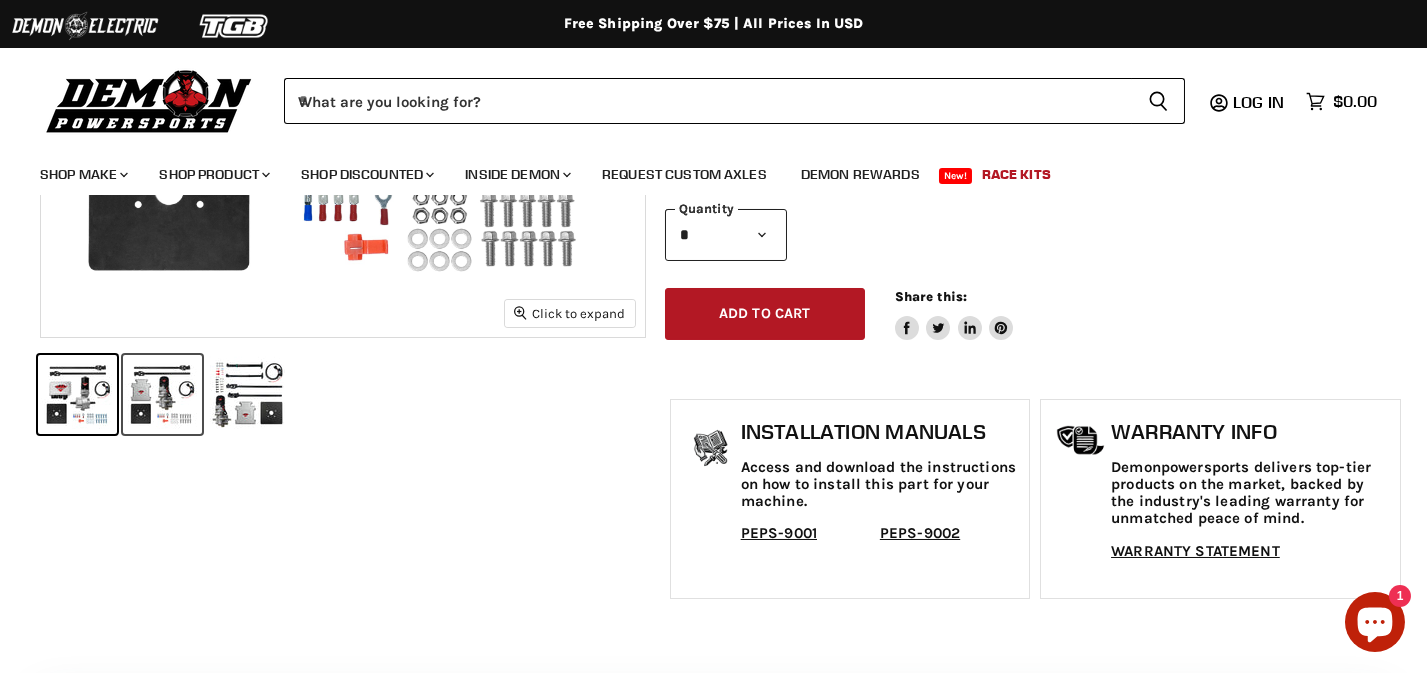 click at bounding box center [162, 394] 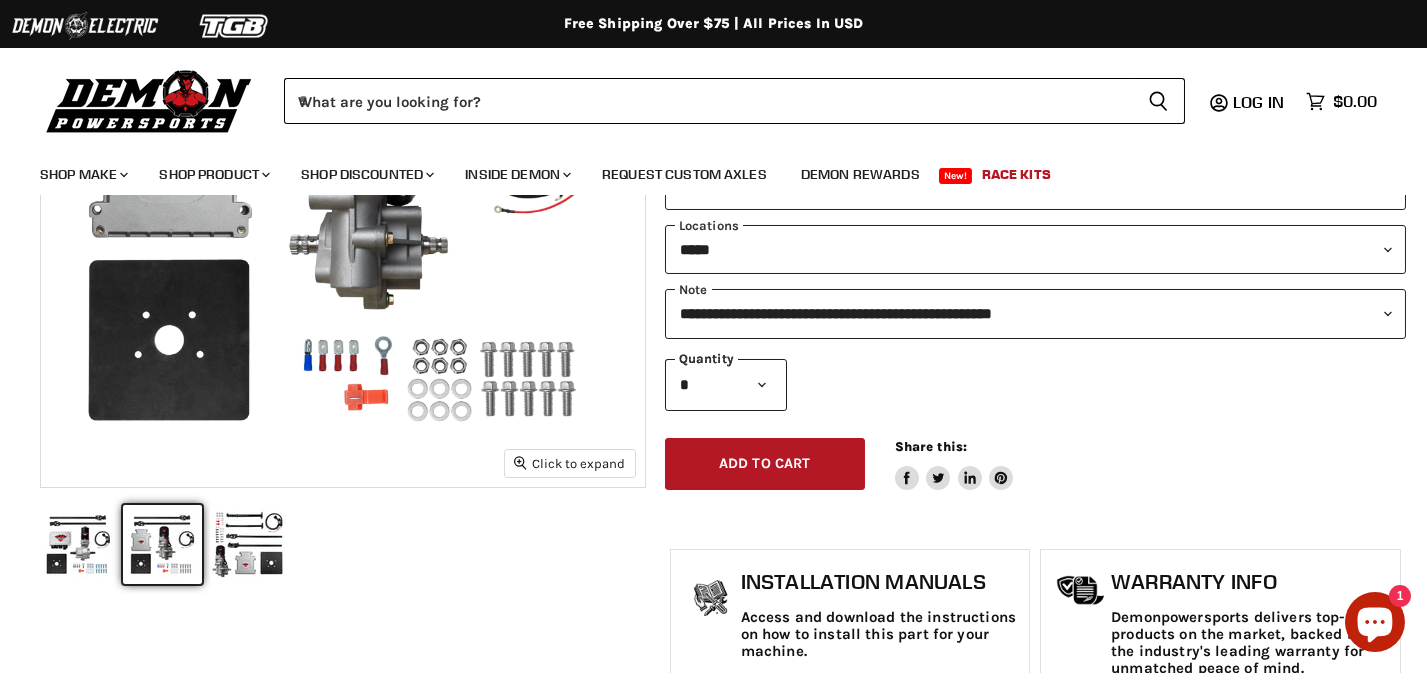 scroll, scrollTop: 400, scrollLeft: 0, axis: vertical 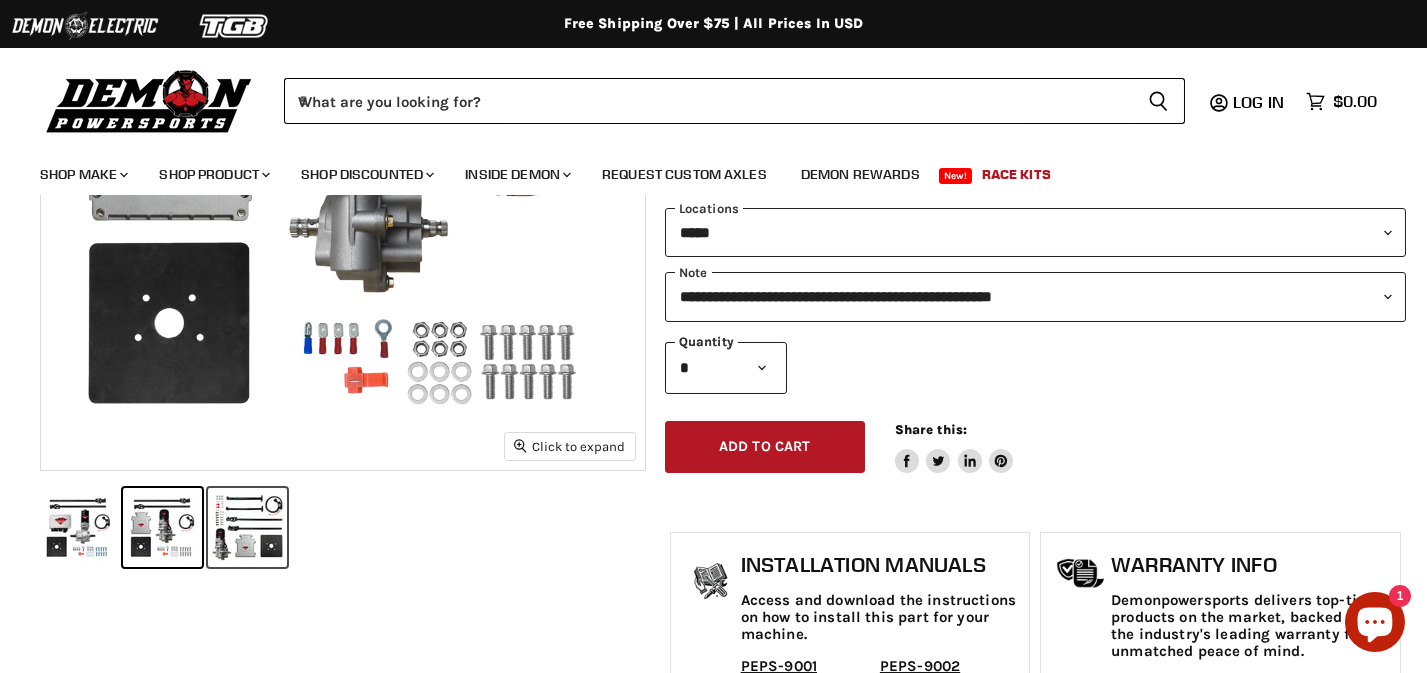 click at bounding box center [247, 527] 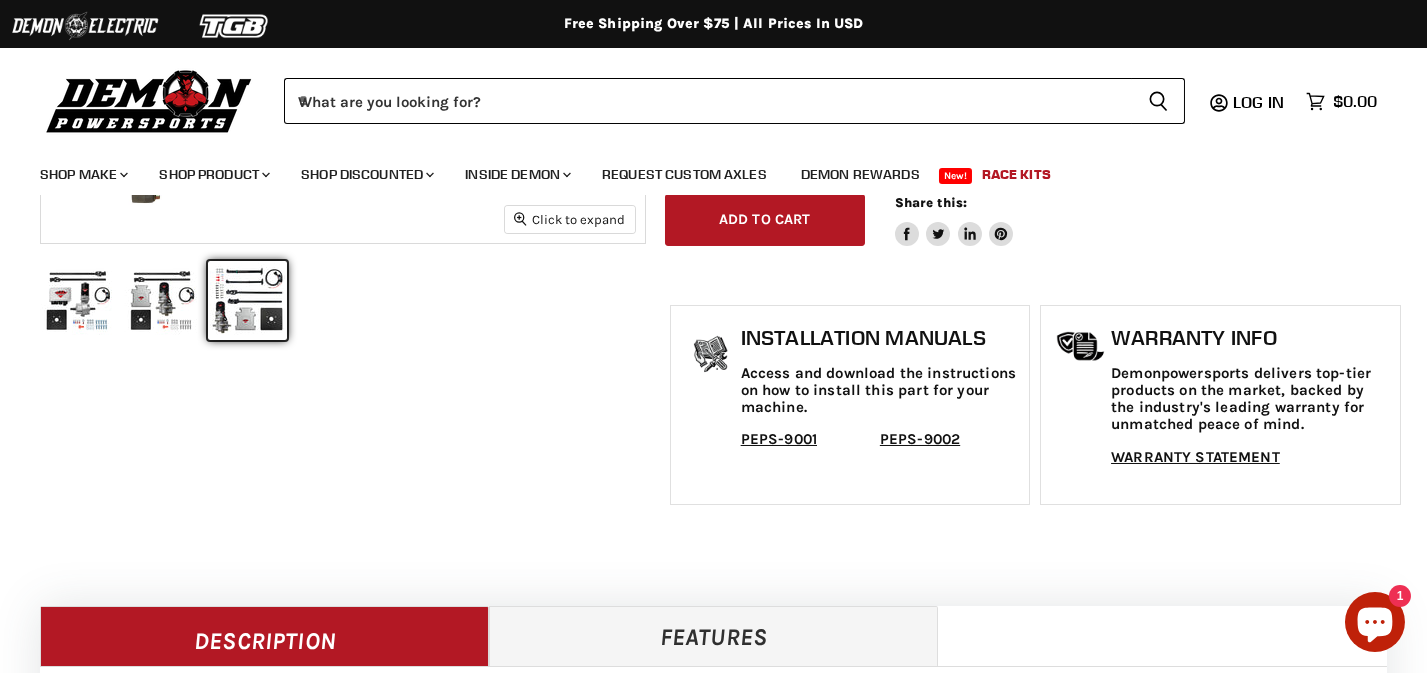 scroll, scrollTop: 666, scrollLeft: 0, axis: vertical 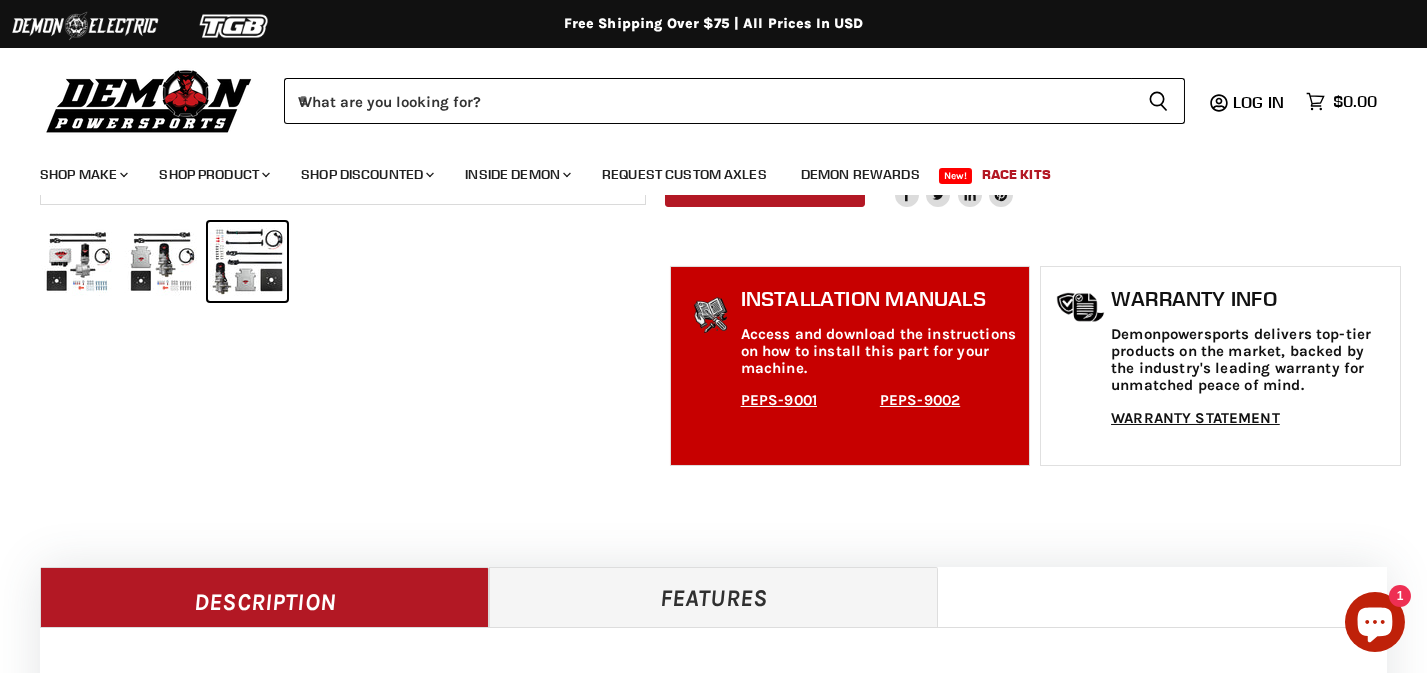 click on "PEPS-9002" at bounding box center (920, 400) 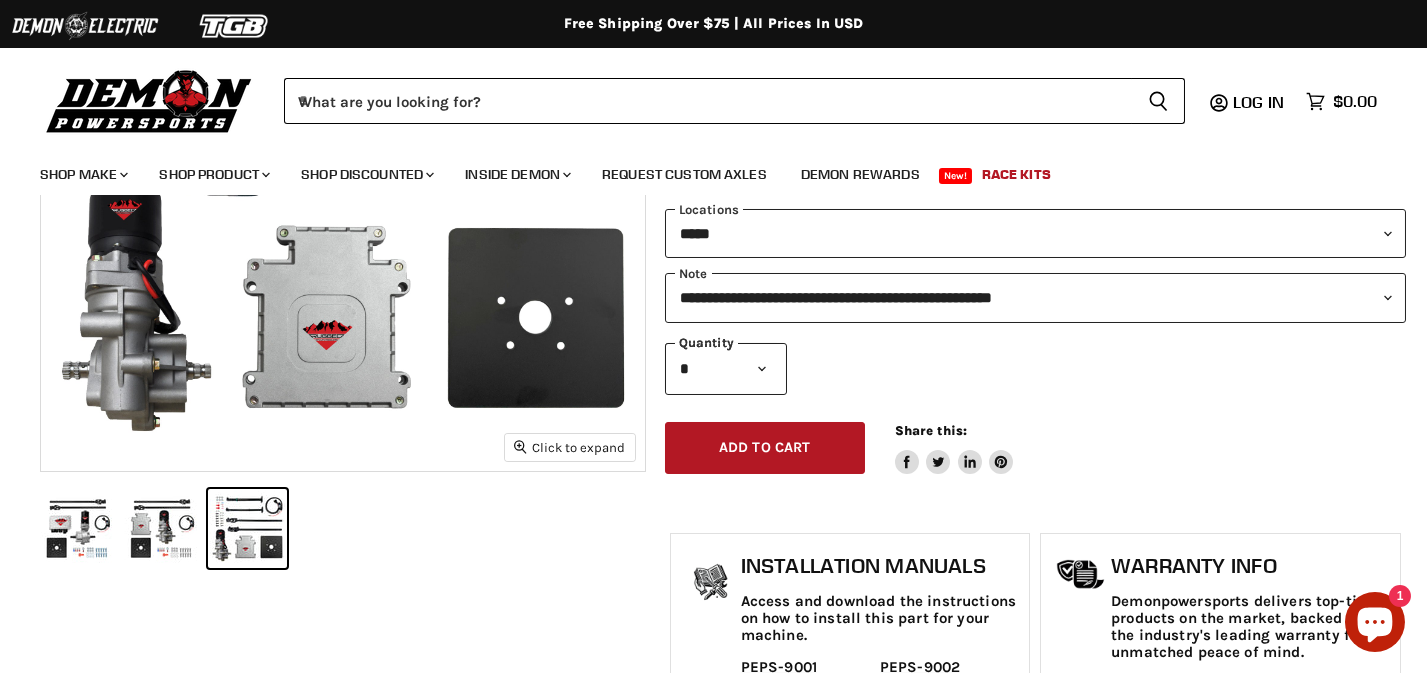 scroll, scrollTop: 400, scrollLeft: 0, axis: vertical 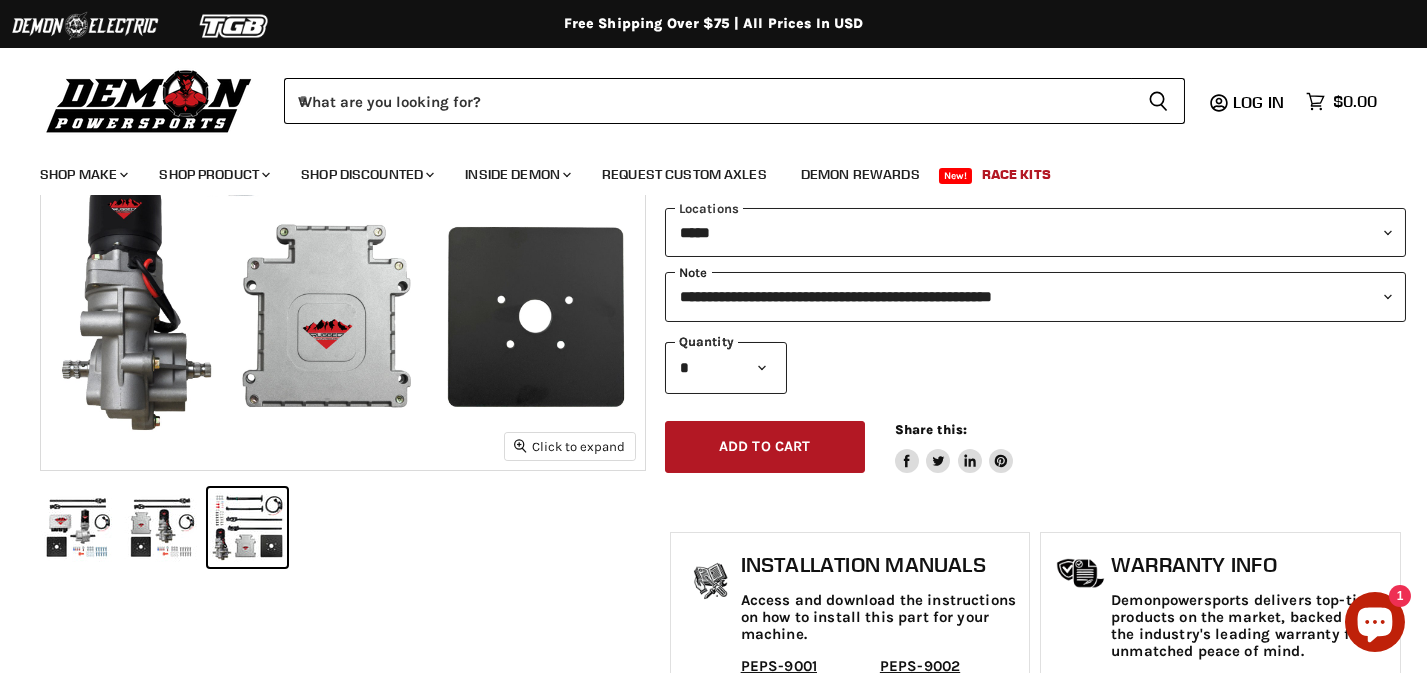 click on "**********" at bounding box center [1035, 296] 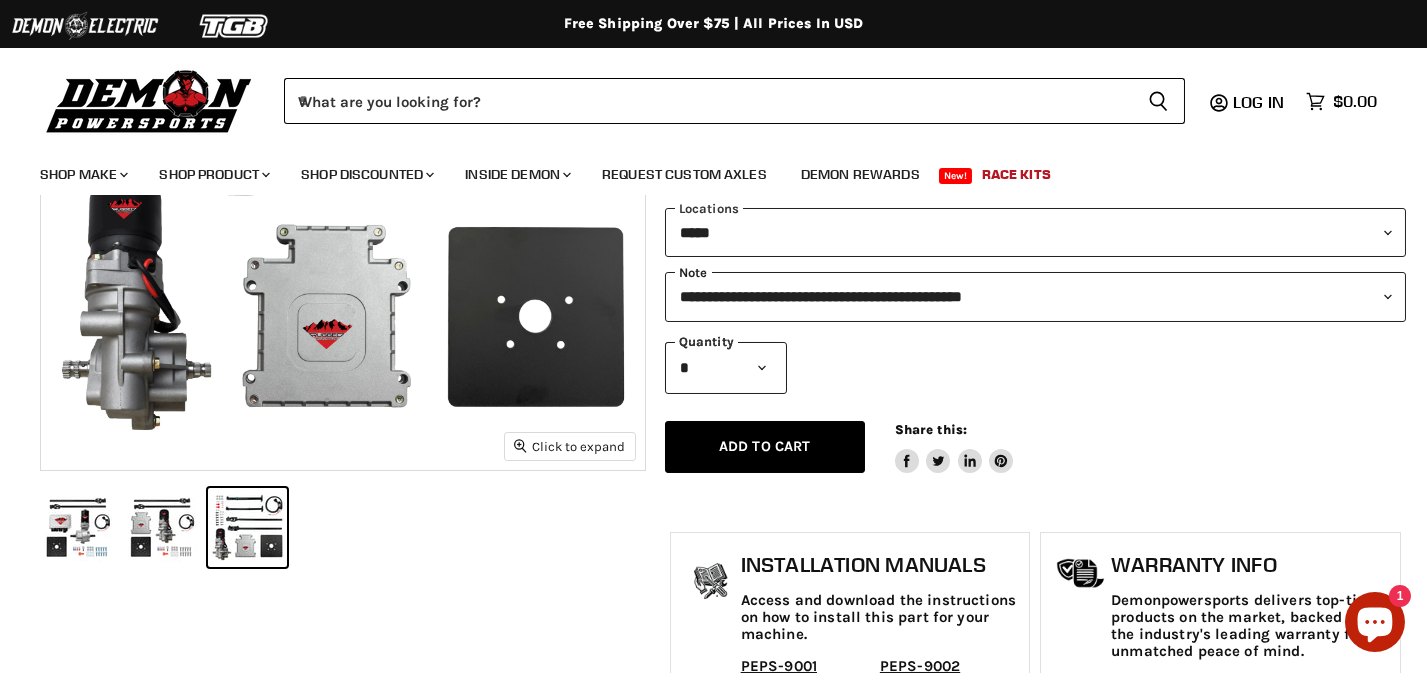 click on "**********" at bounding box center [1035, 296] 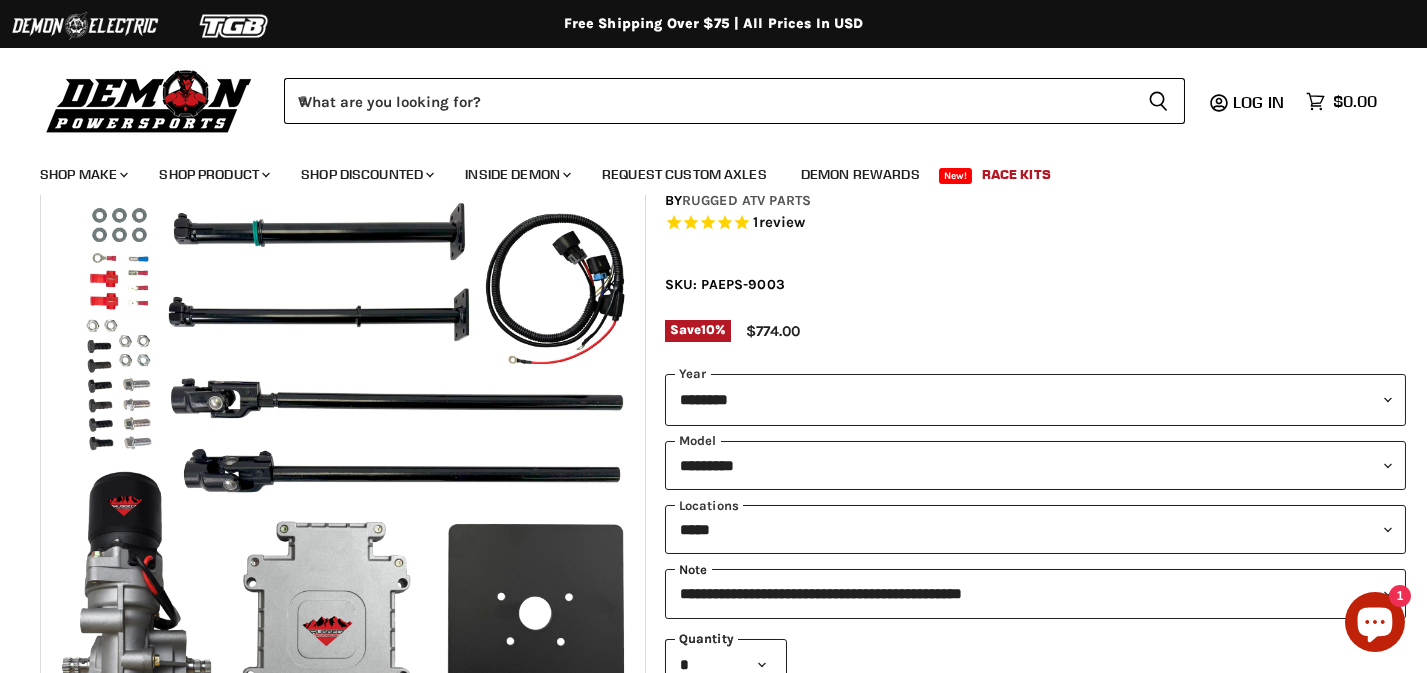 scroll, scrollTop: 266, scrollLeft: 0, axis: vertical 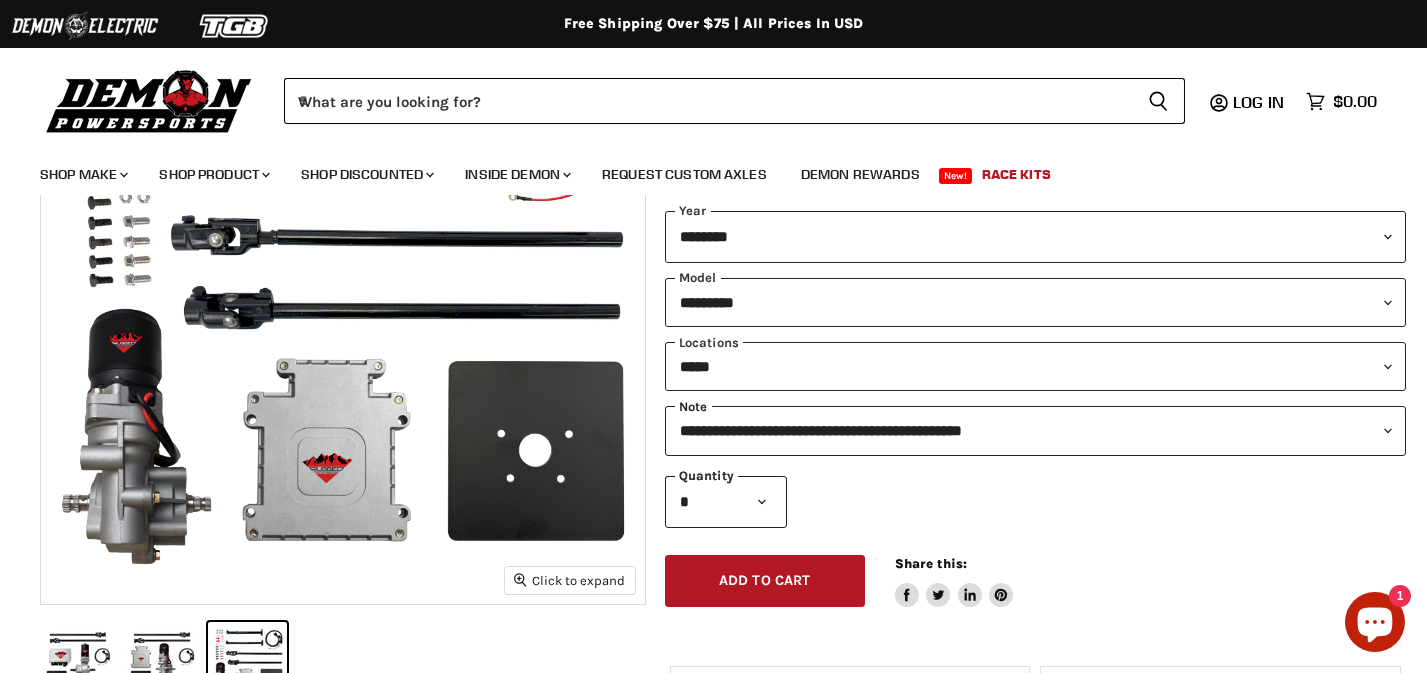click on "**********" at bounding box center (1035, 430) 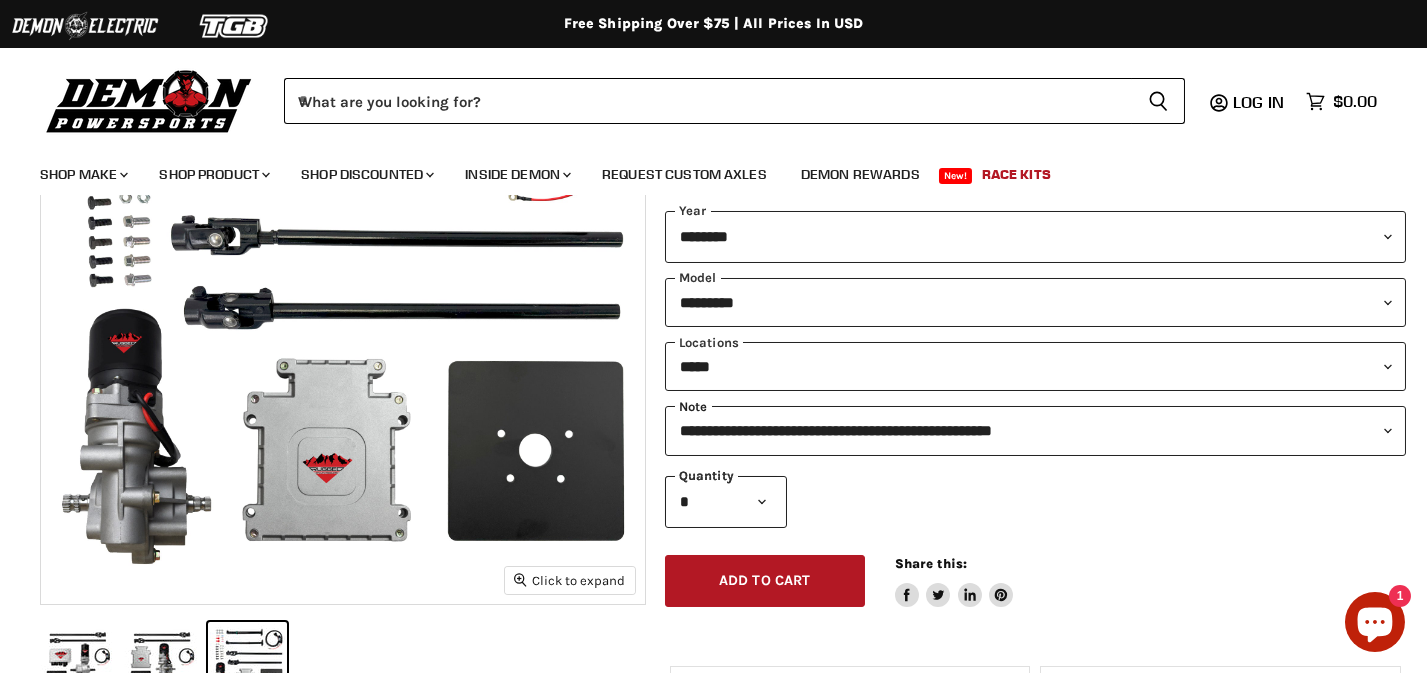 click on "**********" at bounding box center [1035, 430] 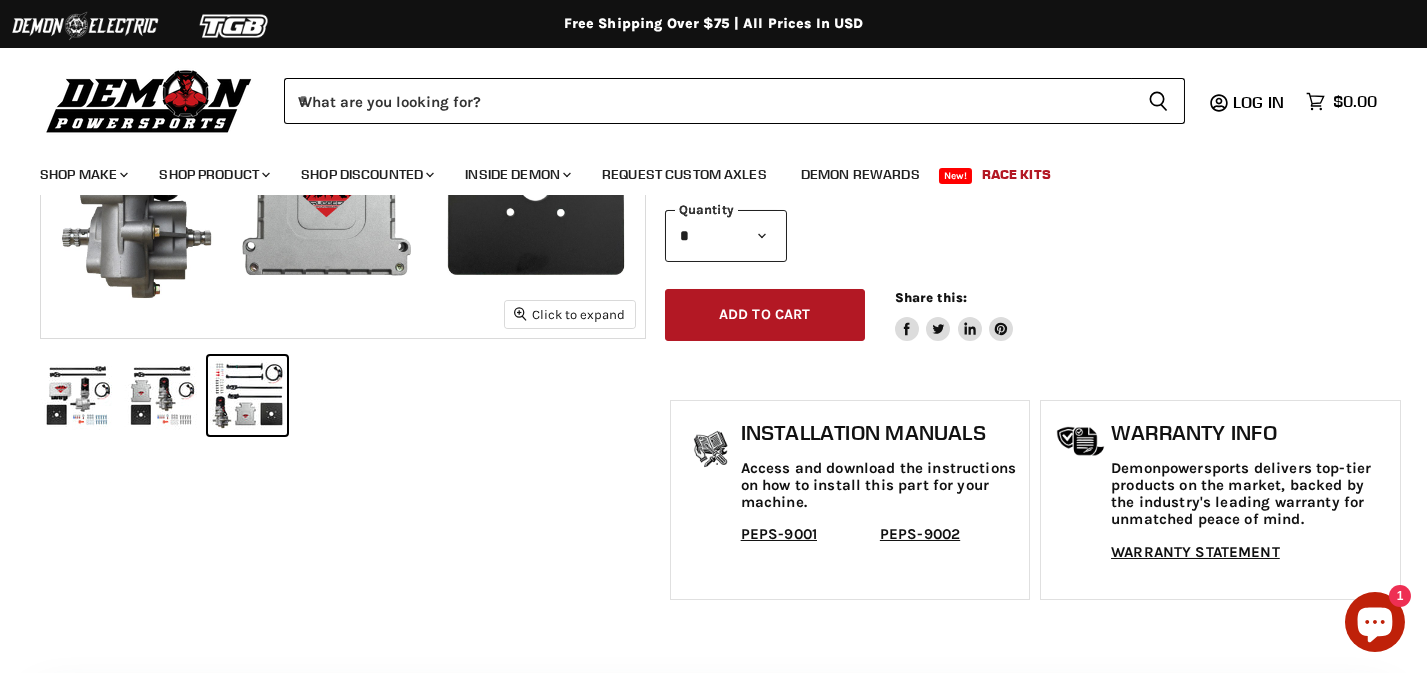 scroll, scrollTop: 600, scrollLeft: 0, axis: vertical 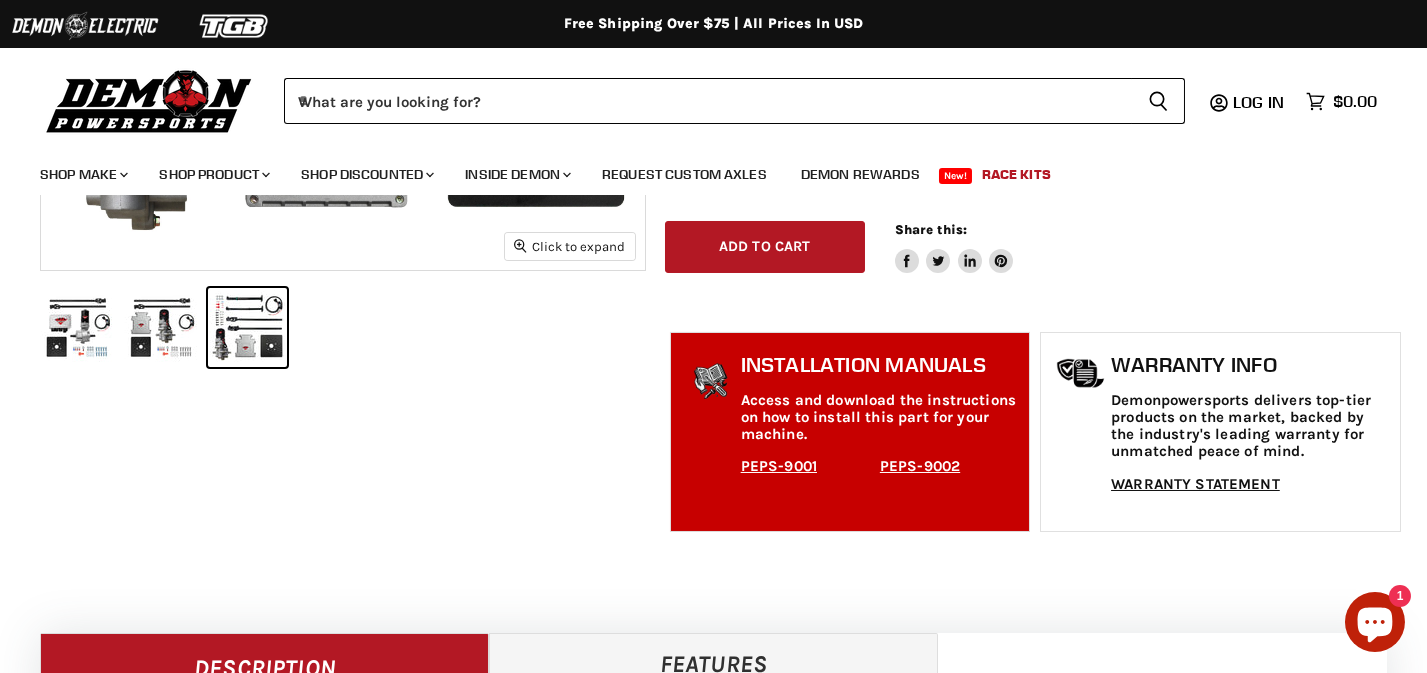click on "PEPS-9001" at bounding box center (779, 466) 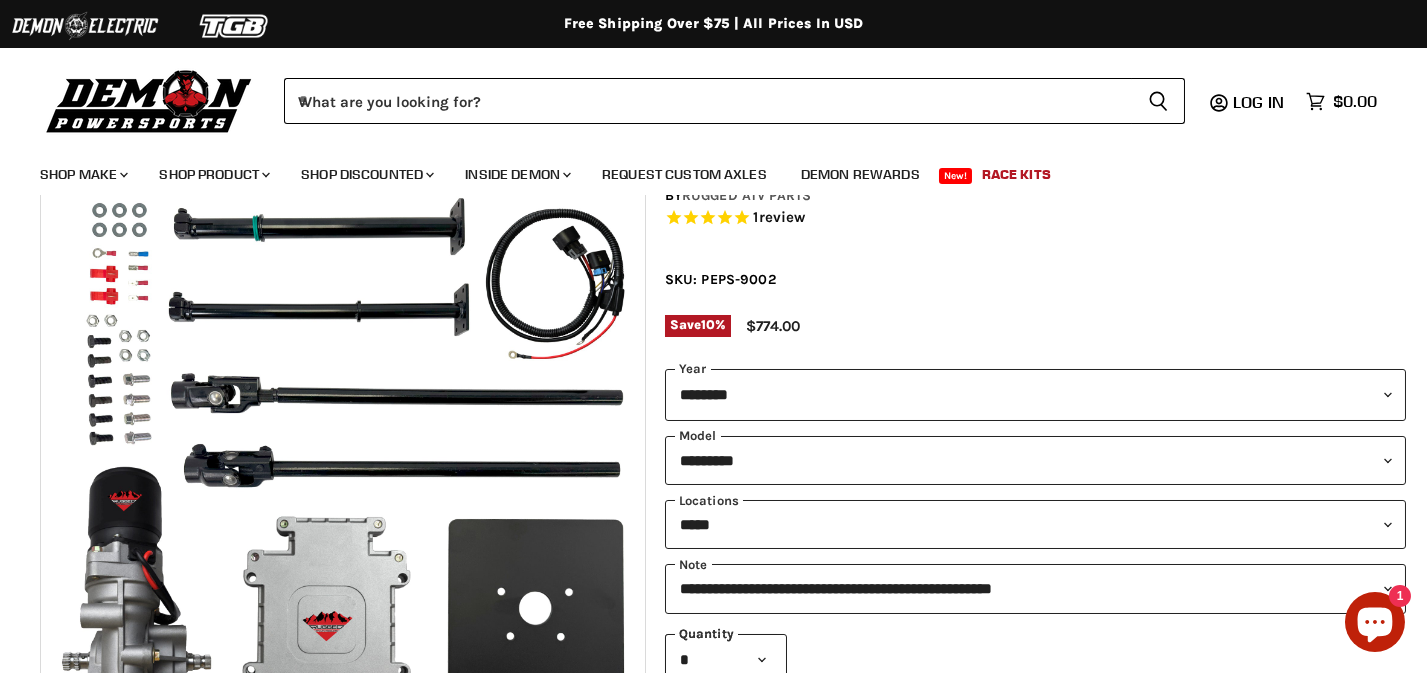 scroll, scrollTop: 266, scrollLeft: 0, axis: vertical 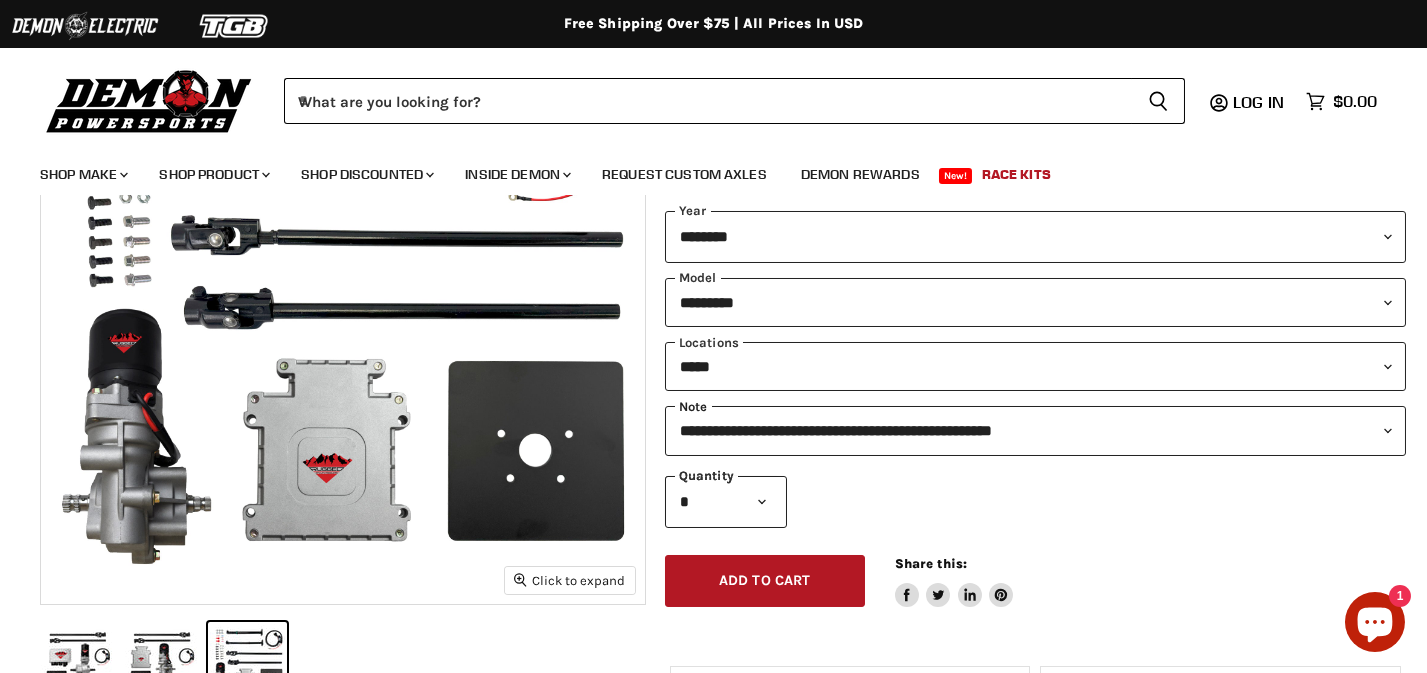 click on "**********" at bounding box center (1035, 430) 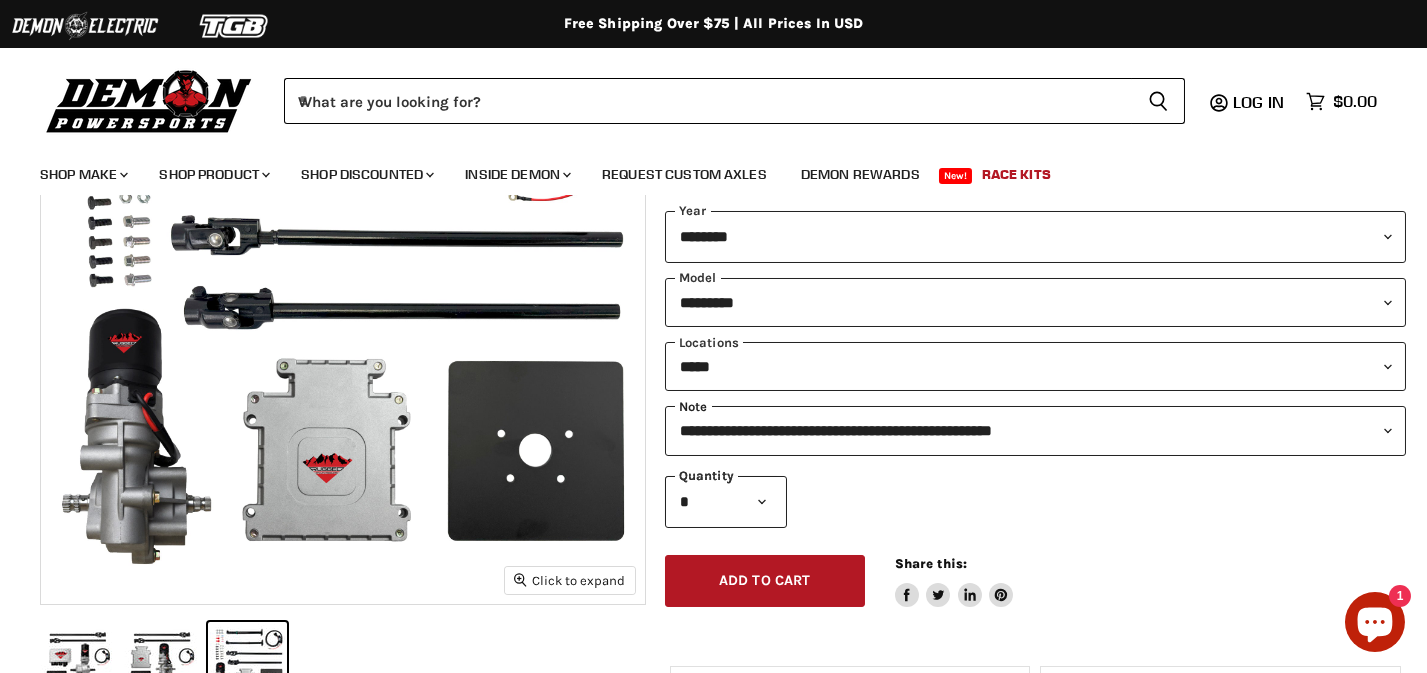 click on "**********" at bounding box center (1035, 430) 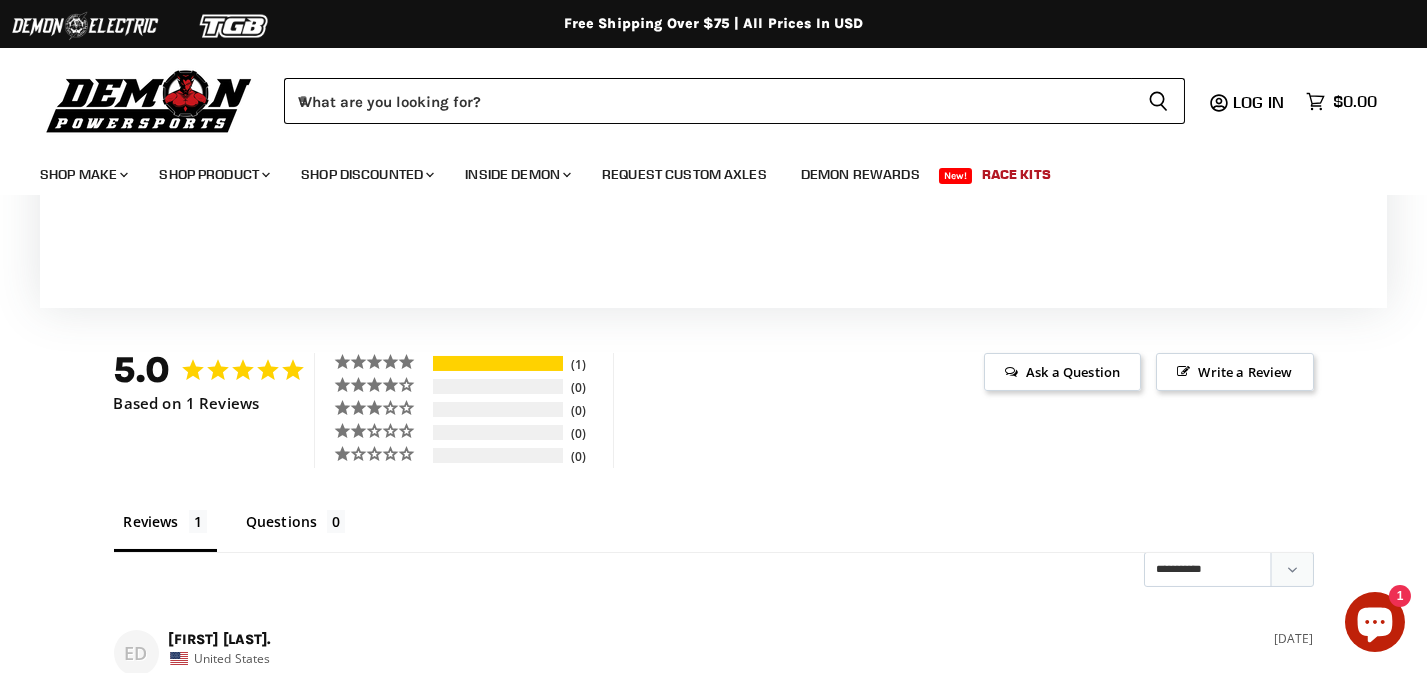 scroll, scrollTop: 933, scrollLeft: 0, axis: vertical 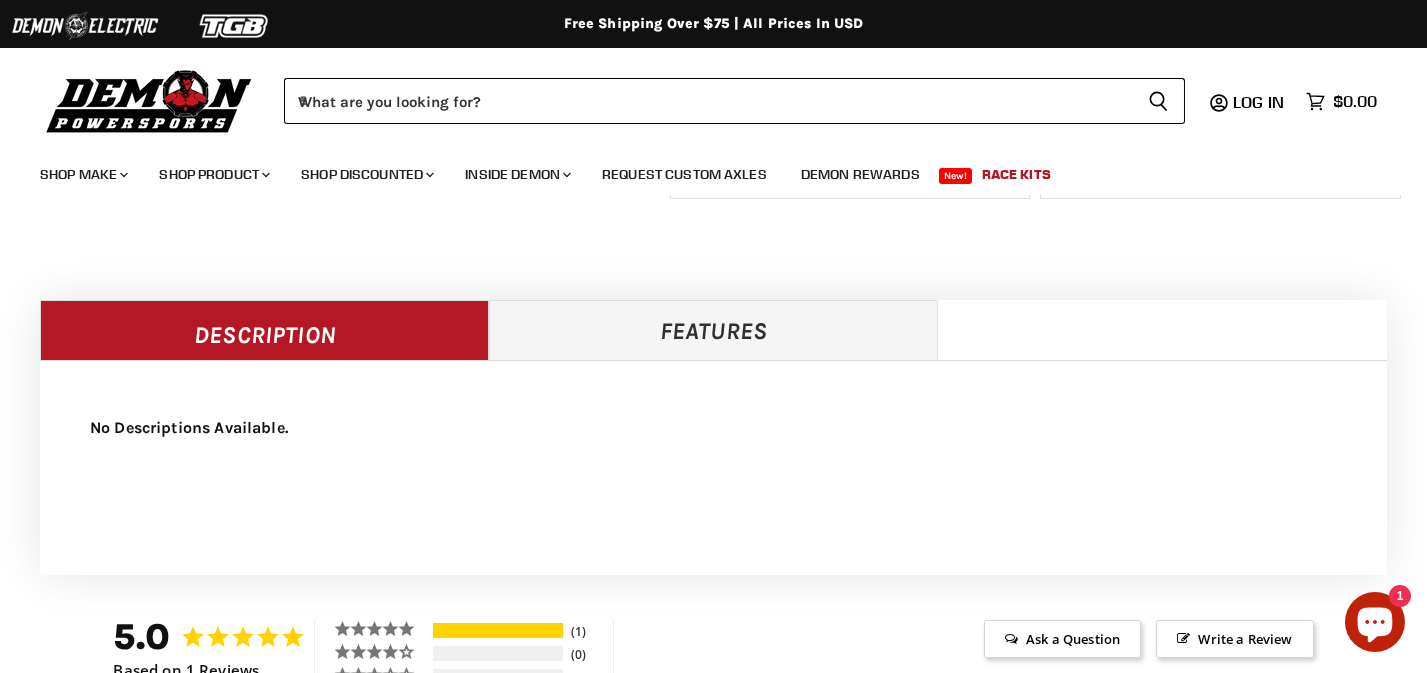 click on "Features" at bounding box center [713, 330] 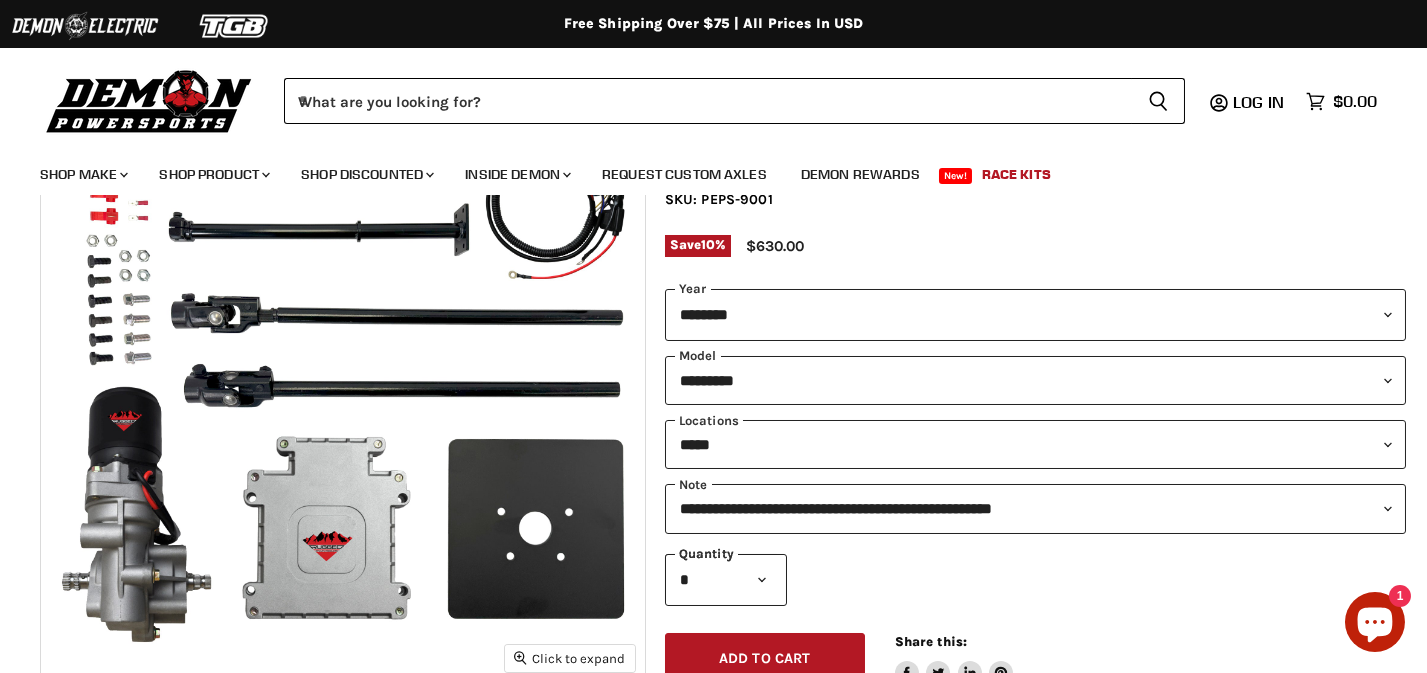 scroll, scrollTop: 266, scrollLeft: 0, axis: vertical 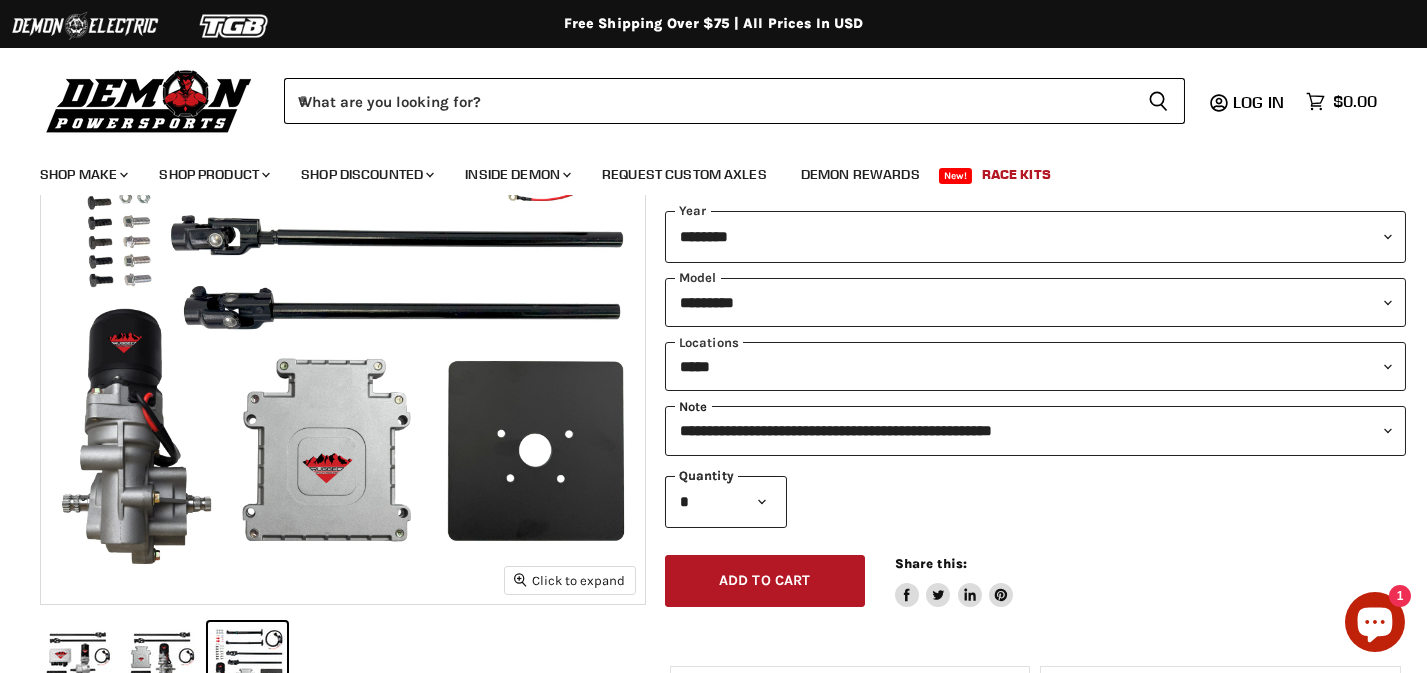 click on "**********" at bounding box center [1035, 430] 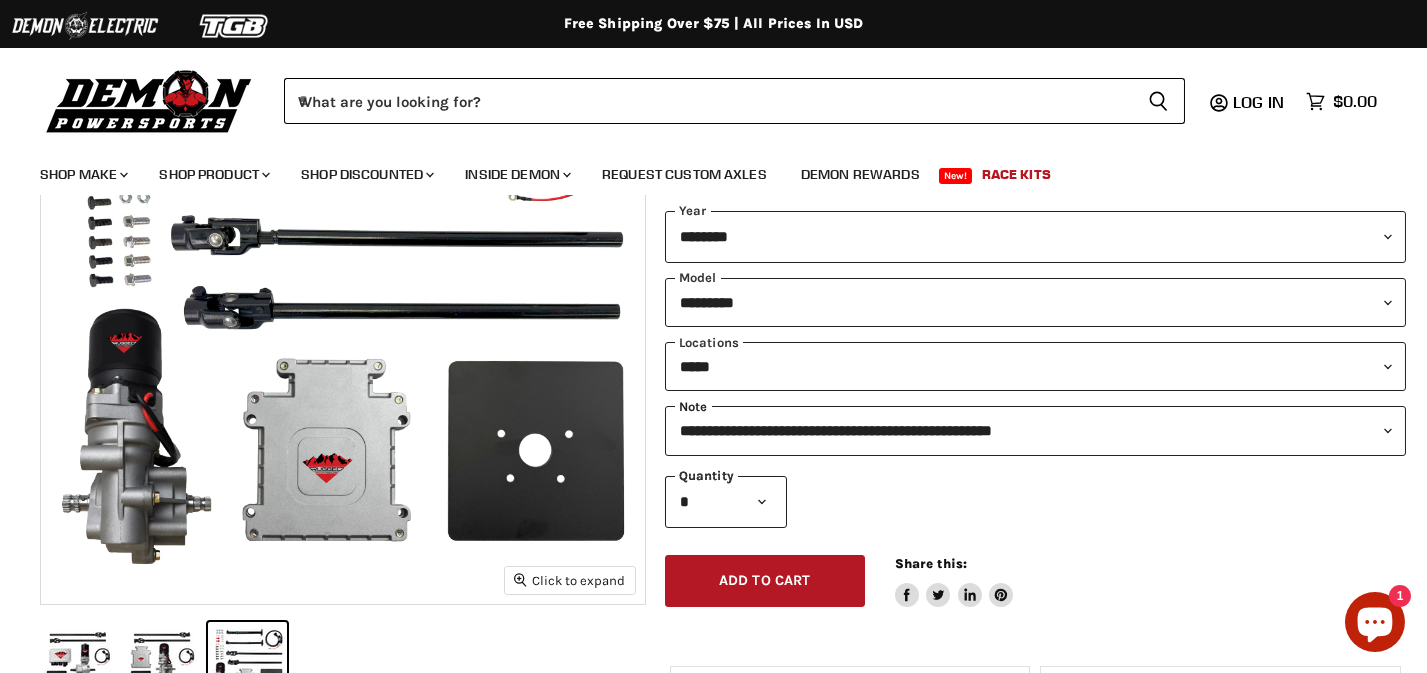 select on "**********" 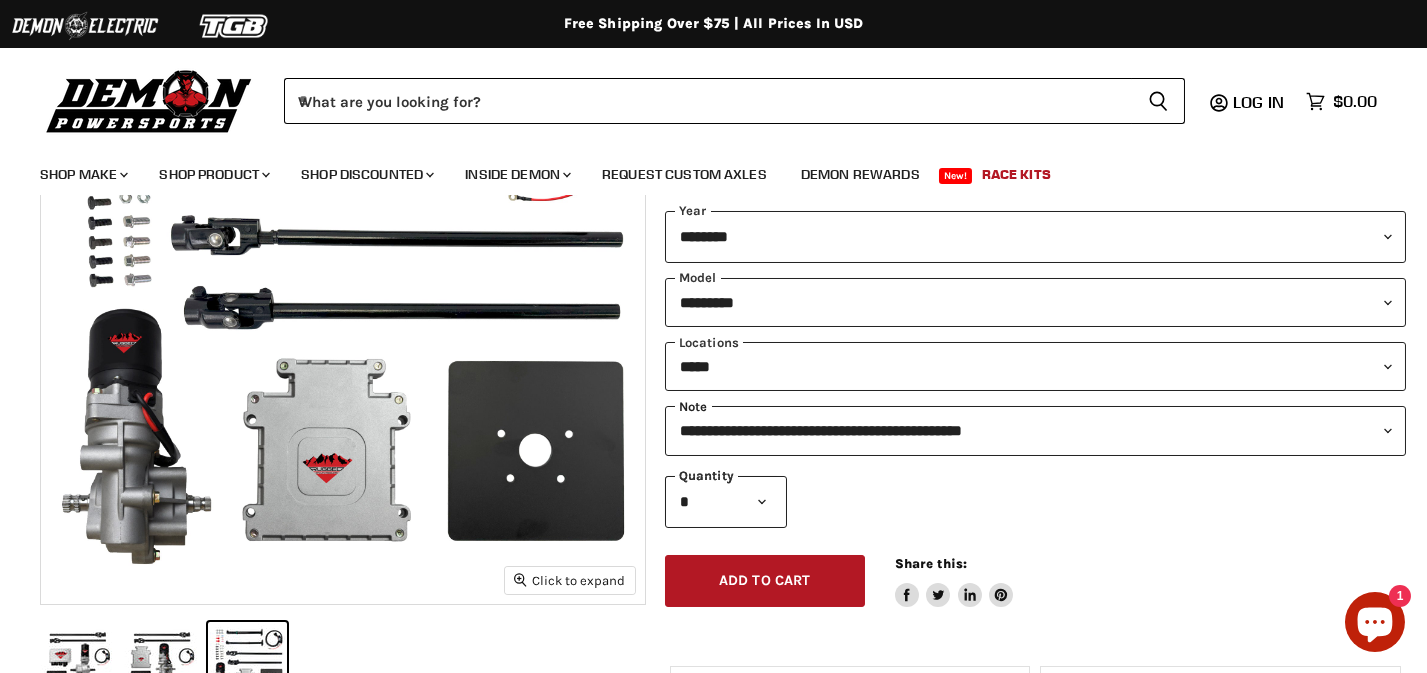 click on "**********" at bounding box center [1035, 430] 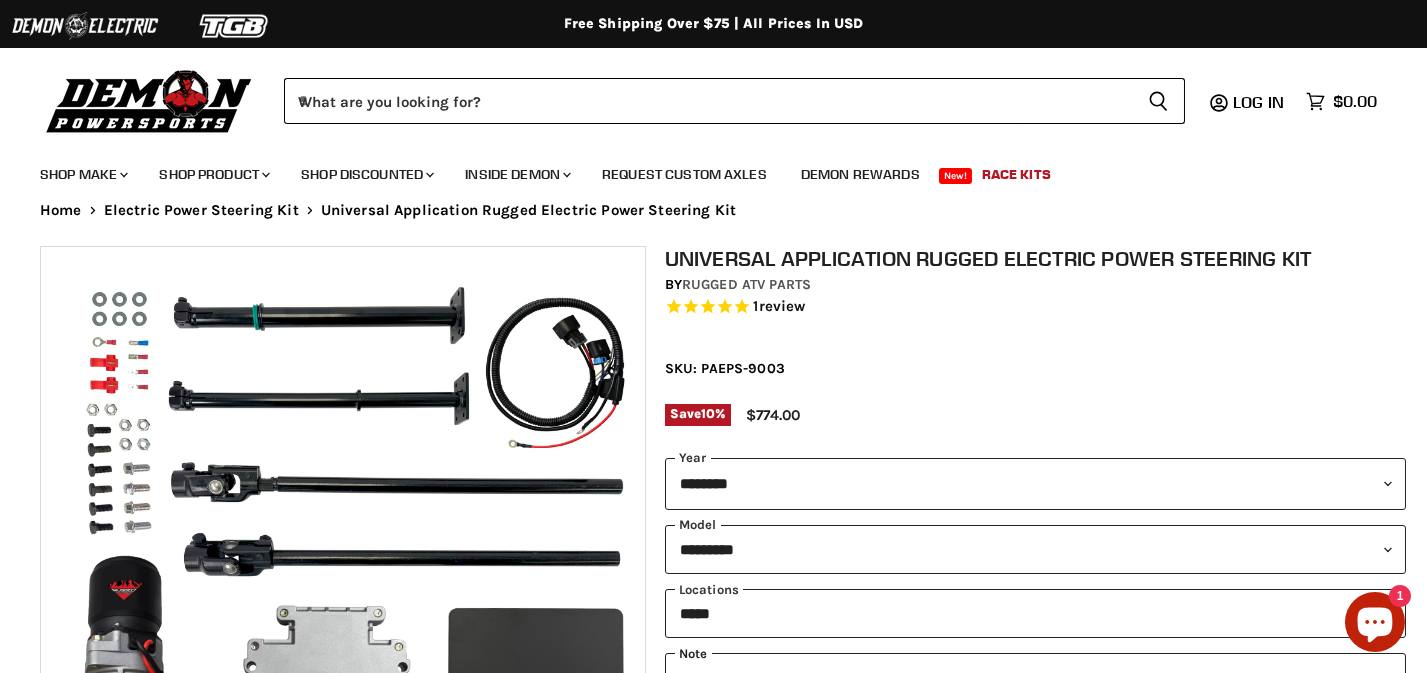 scroll, scrollTop: 0, scrollLeft: 0, axis: both 